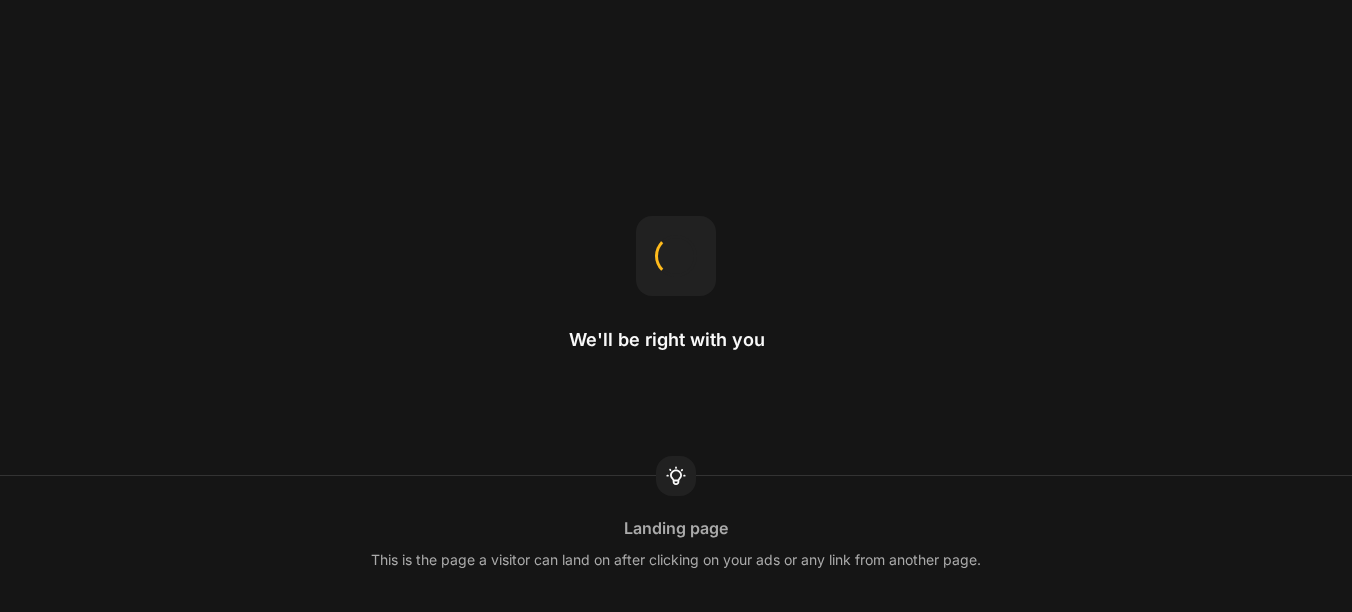 scroll, scrollTop: 0, scrollLeft: 0, axis: both 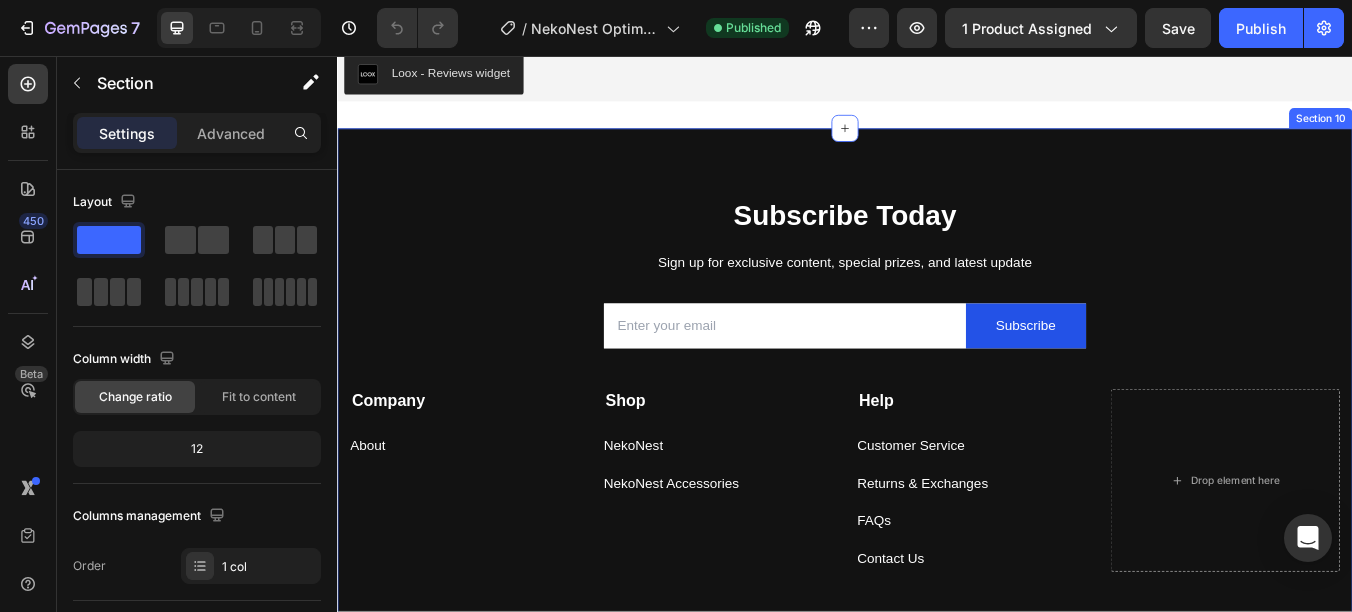 click on "Subscribe Today Heading Sign up for exclusive content, special prizes, and latest update Text block Email Field Subscribe Submit Button Row Newsletter Row Company Text block About Button Shop Text block NekoNest Button NekoNest Accessories Button Help Text block Customer Service Button Returns & Exchanges Button FAQs Button Contact Us Button
Drop element here Row Company Help Shop Accordion Row                Title Line Copyright © 2025 Comfora. All Rights Reserved. Text block Image Image Image Image Image Row Row Section 10" at bounding box center [937, 477] 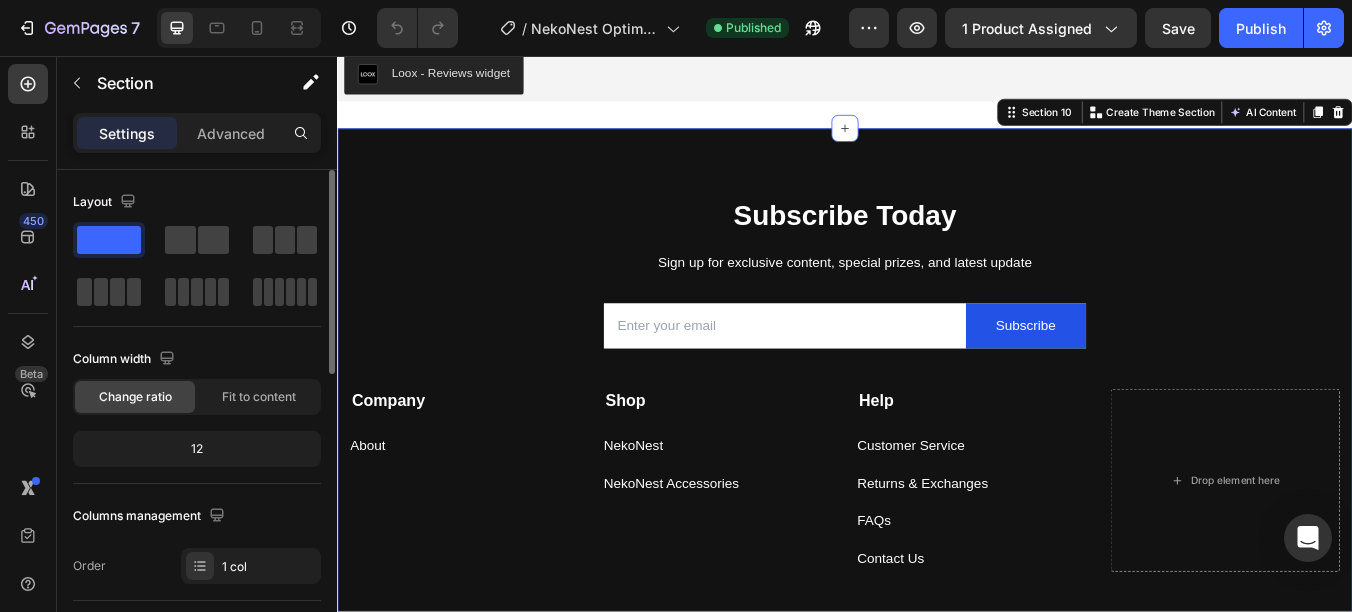 scroll, scrollTop: 721, scrollLeft: 0, axis: vertical 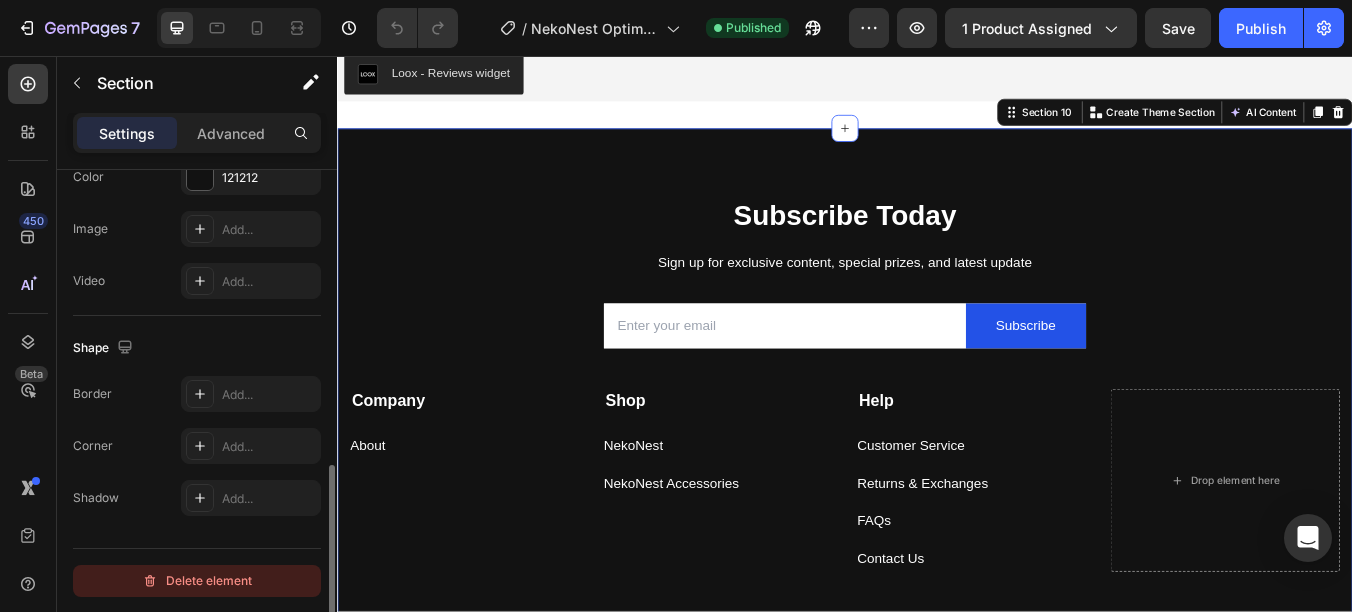 click on "Delete element" at bounding box center [197, 581] 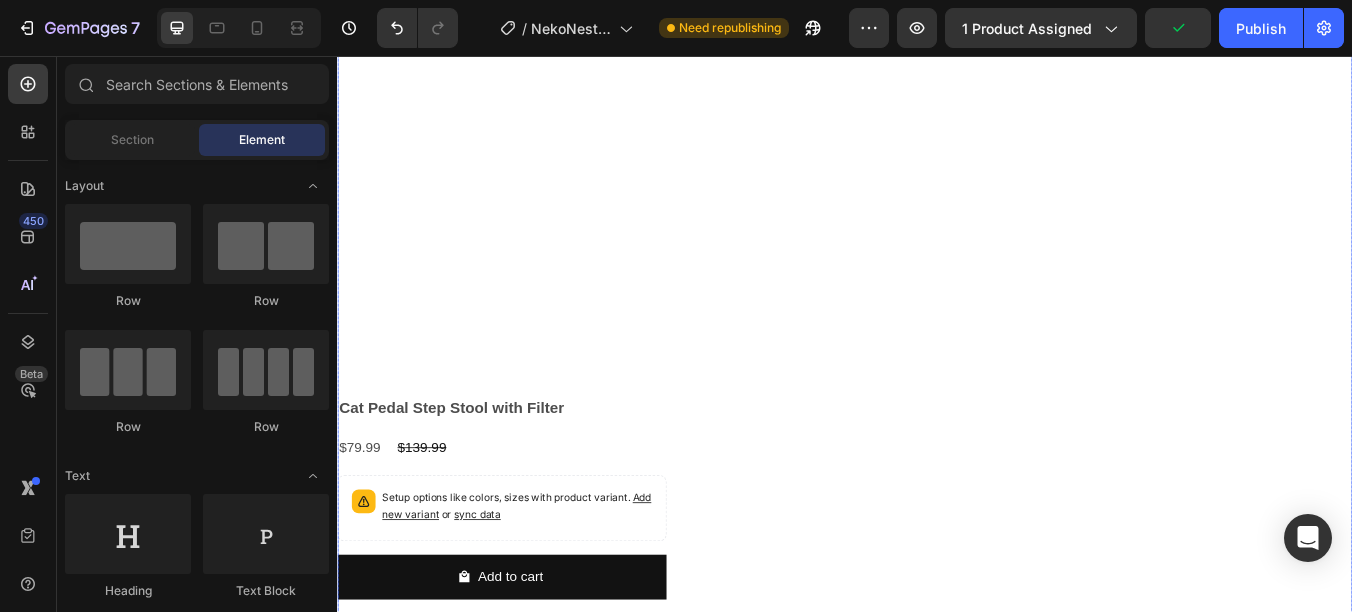 scroll, scrollTop: 7260, scrollLeft: 0, axis: vertical 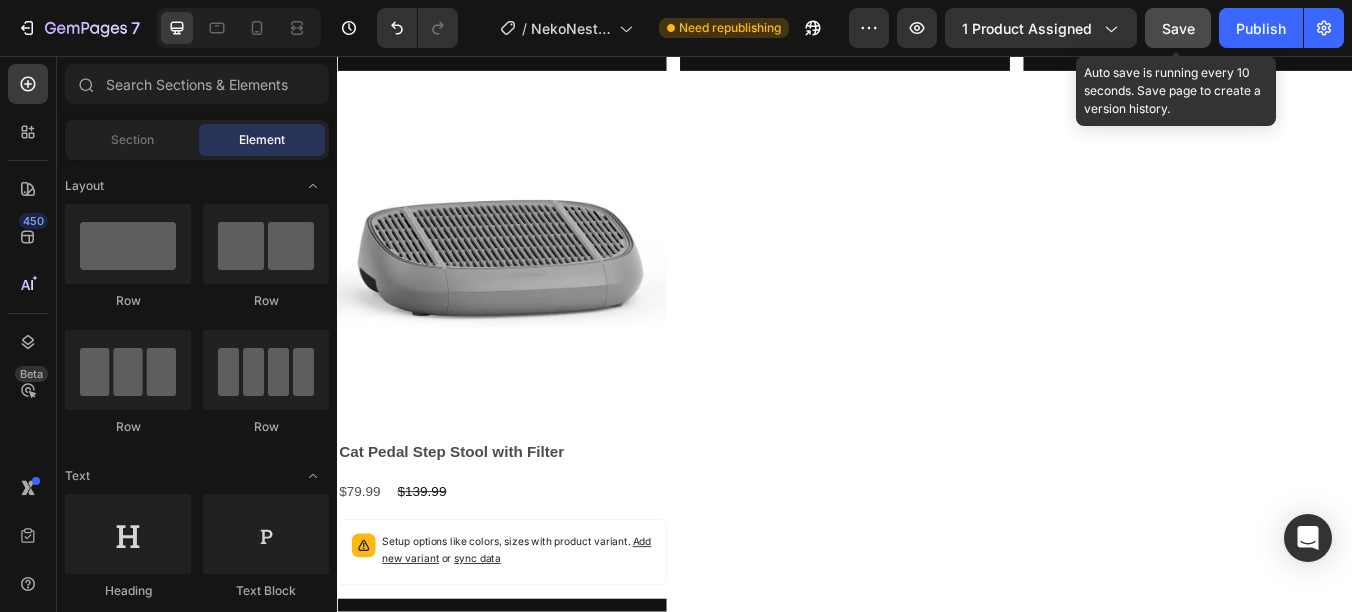 click on "Save" at bounding box center (1178, 28) 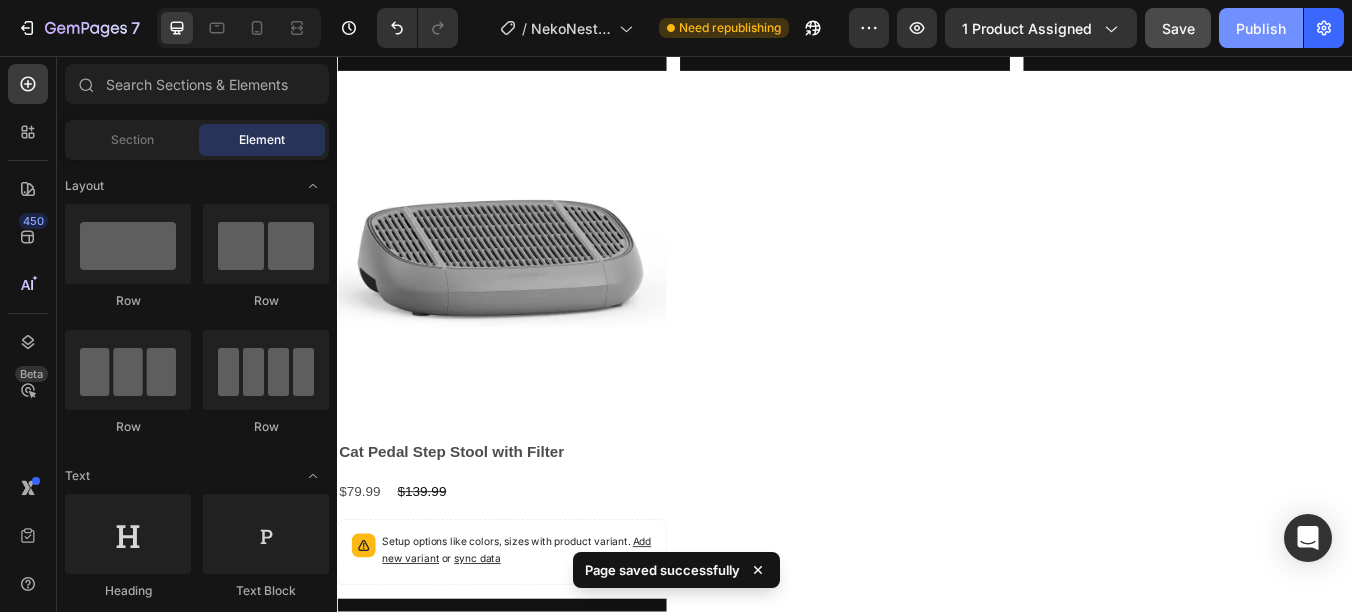 click on "Publish" at bounding box center [1261, 28] 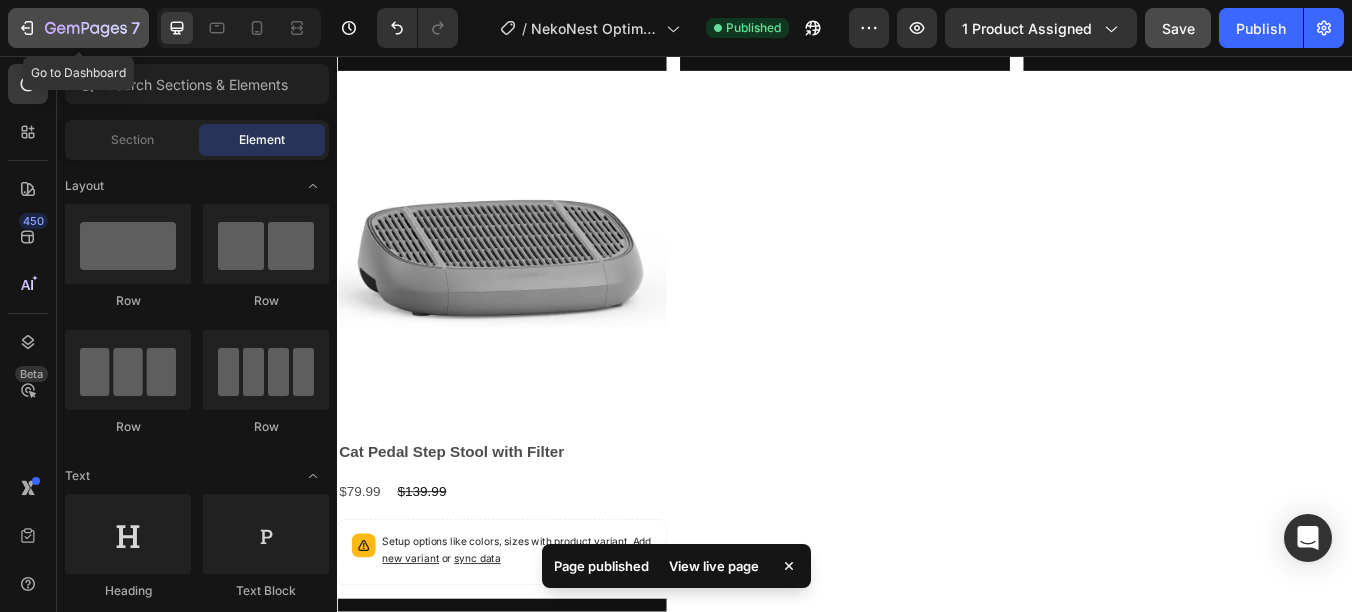 click 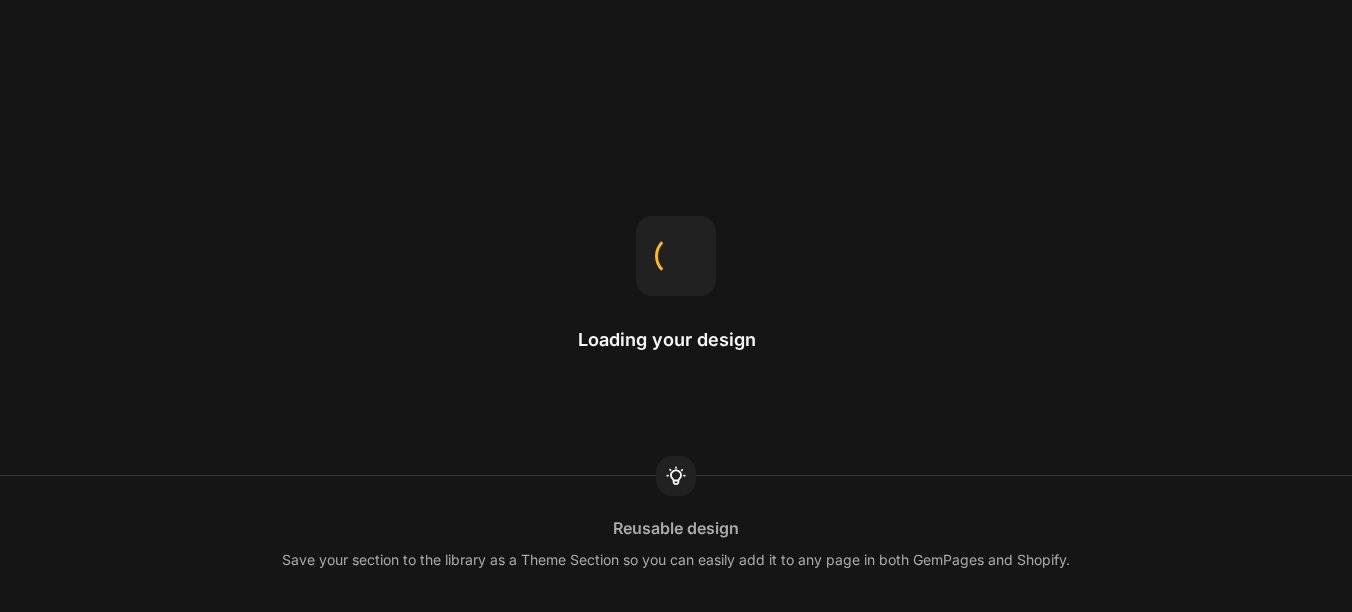 scroll, scrollTop: 0, scrollLeft: 0, axis: both 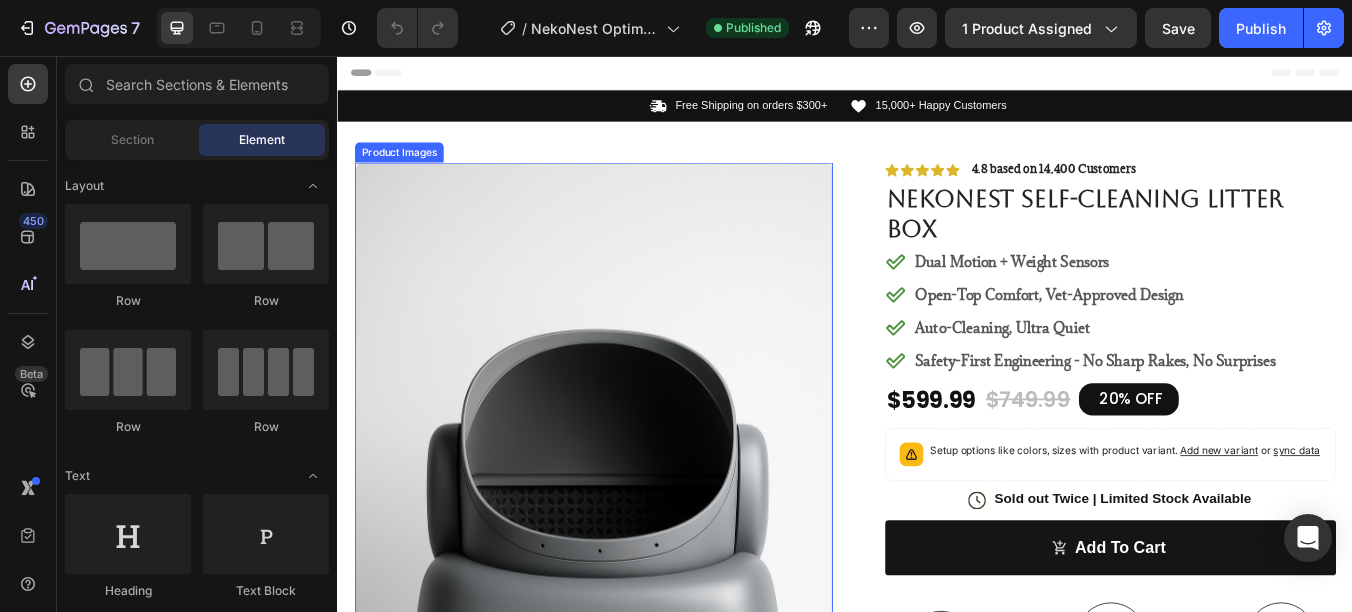 click at bounding box center [639, 606] 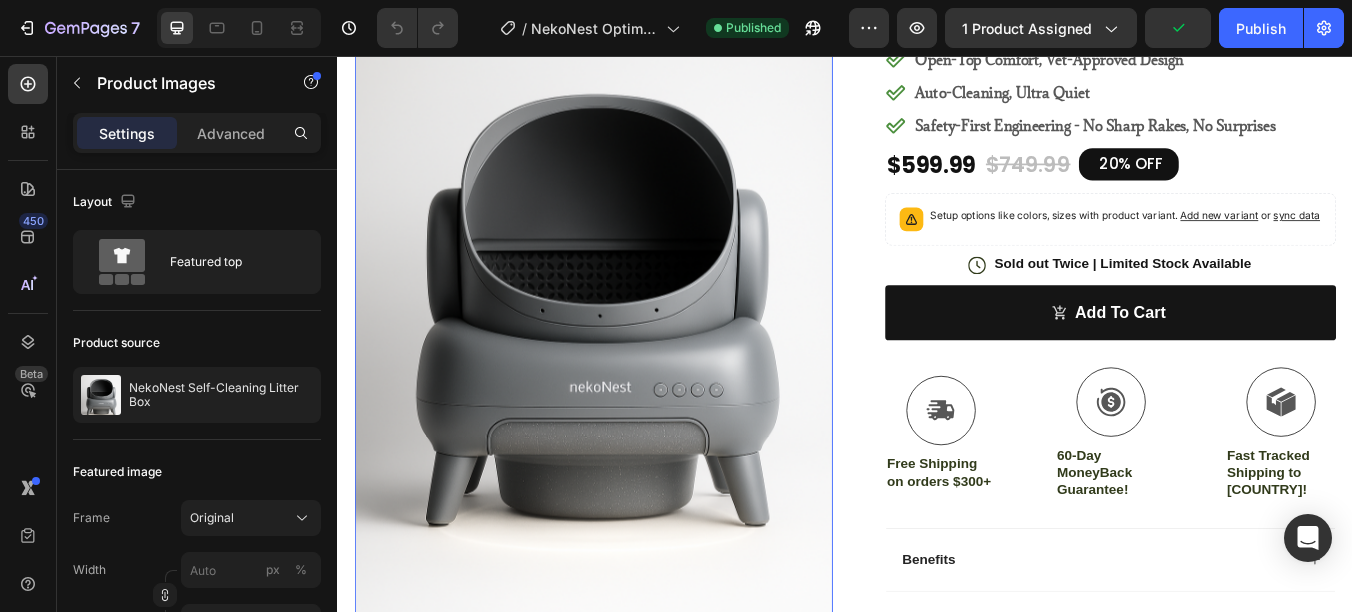 scroll, scrollTop: 300, scrollLeft: 0, axis: vertical 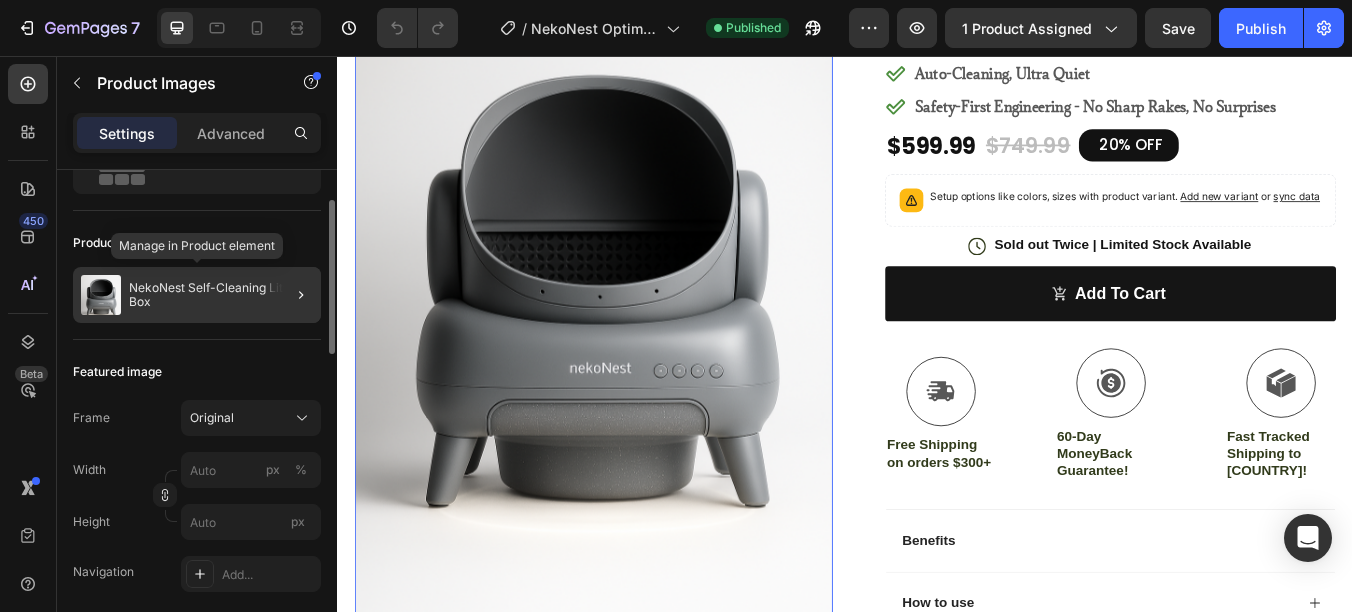 click on "NekoNest Self-Cleaning Litter Box" at bounding box center (221, 295) 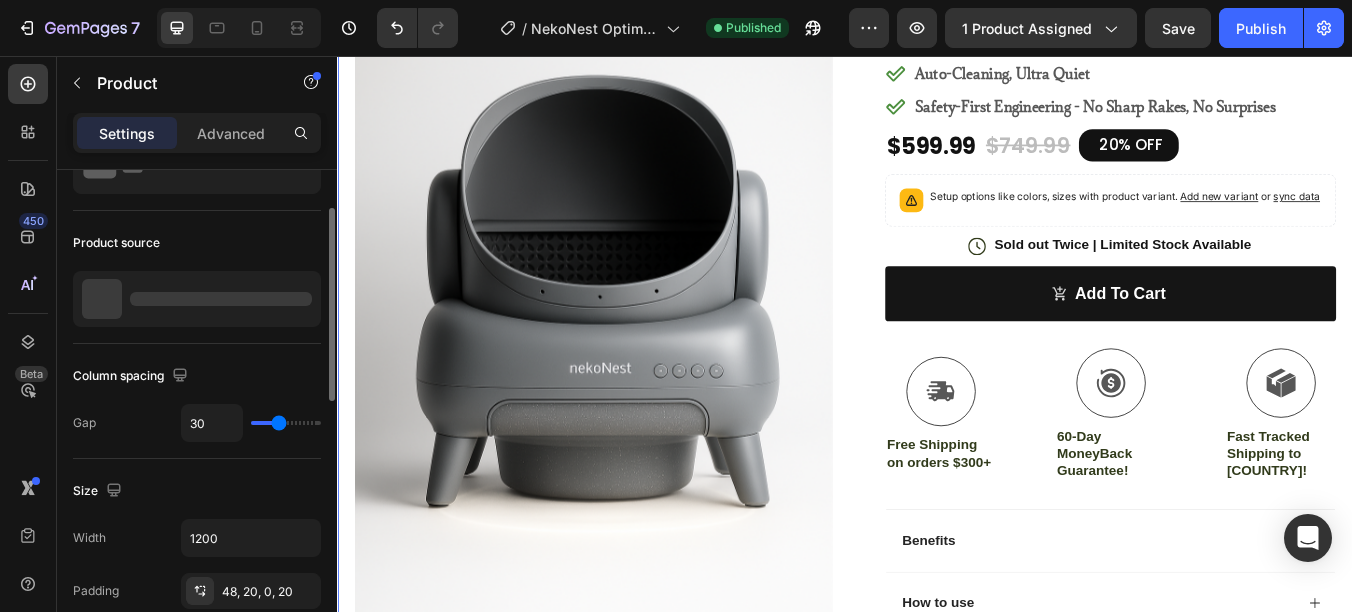scroll, scrollTop: 0, scrollLeft: 0, axis: both 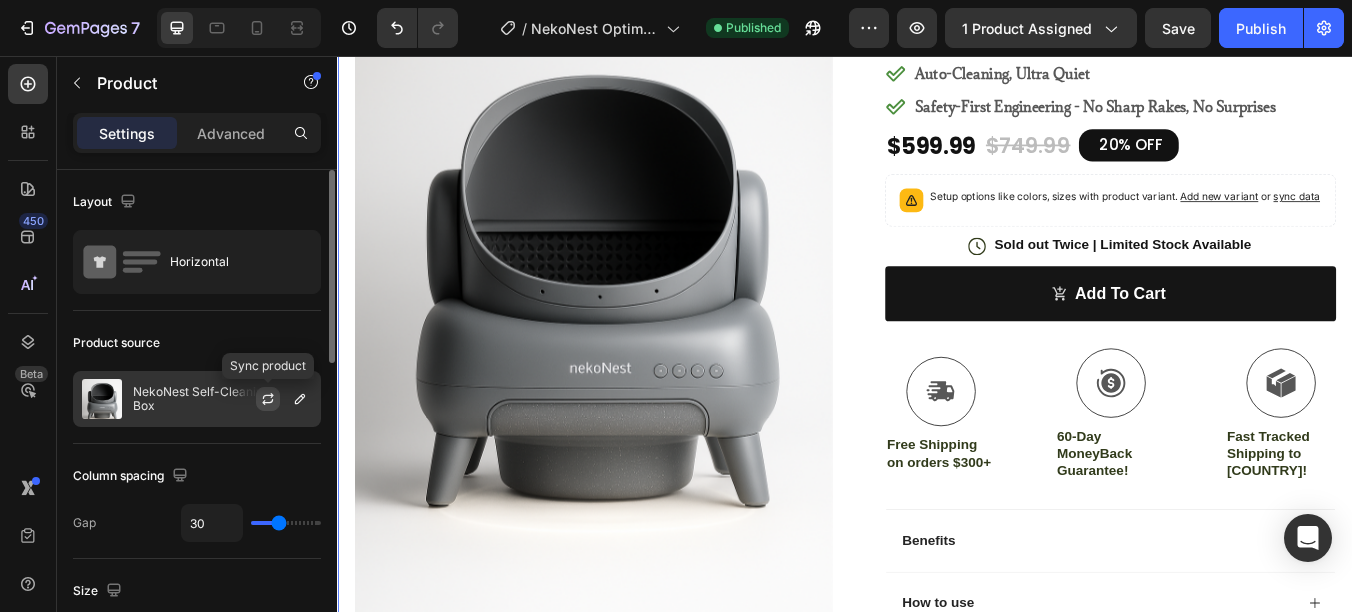 click 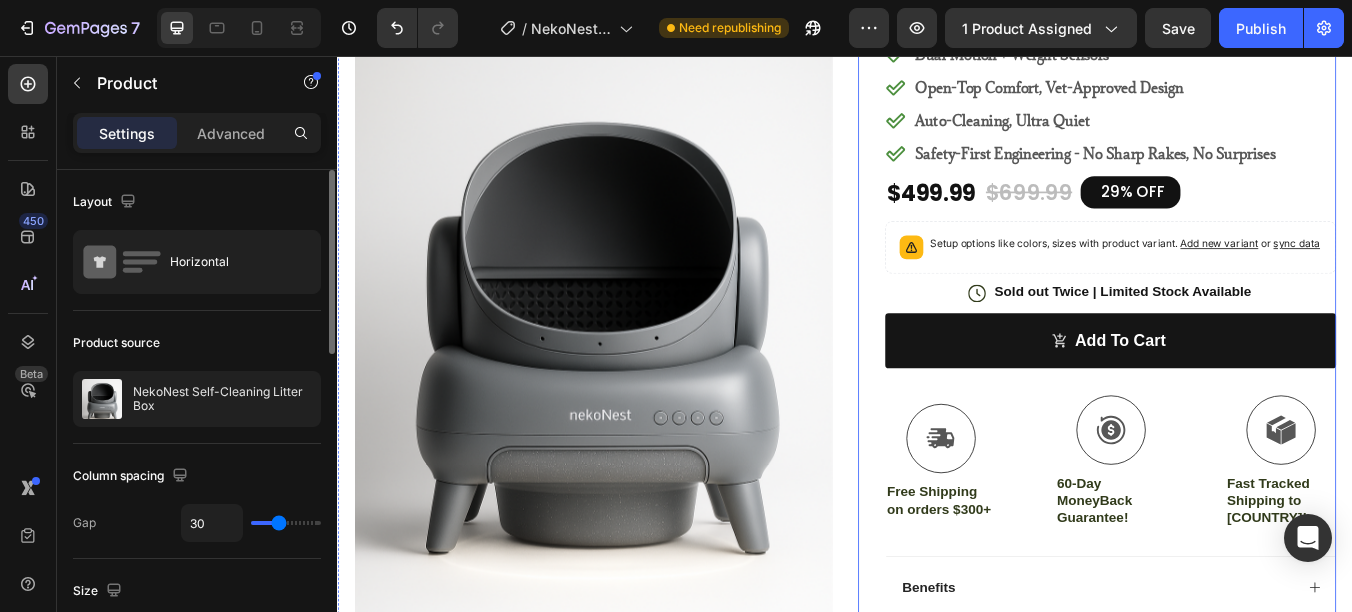 scroll, scrollTop: 200, scrollLeft: 0, axis: vertical 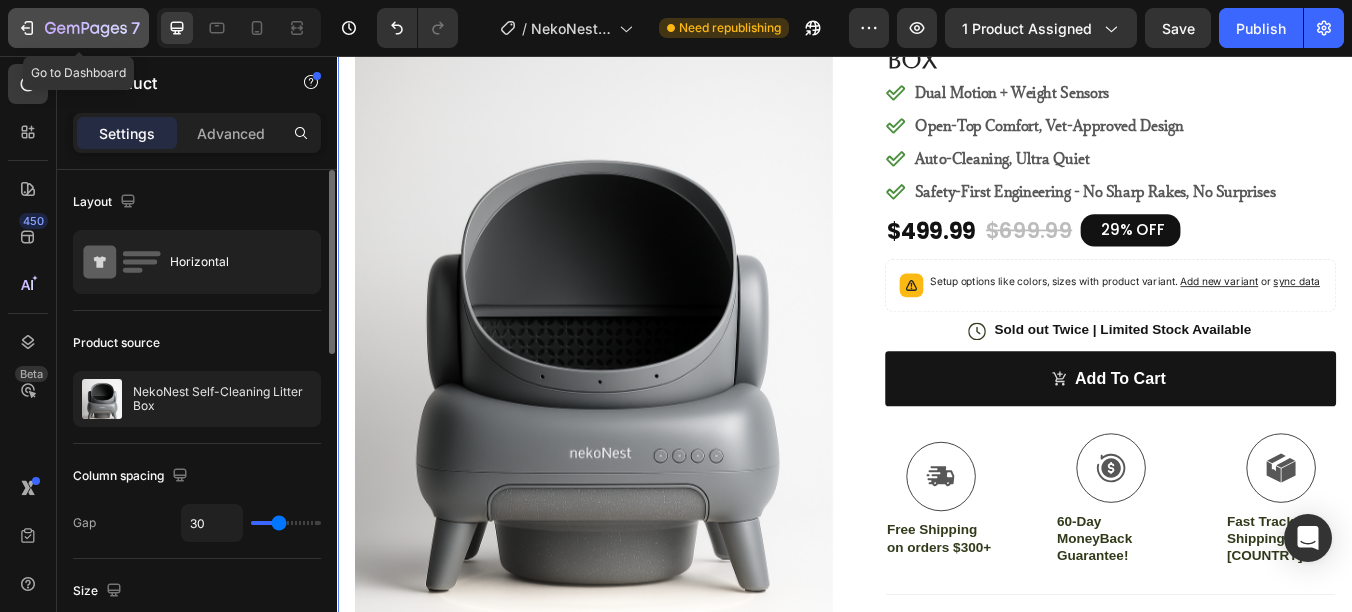 click 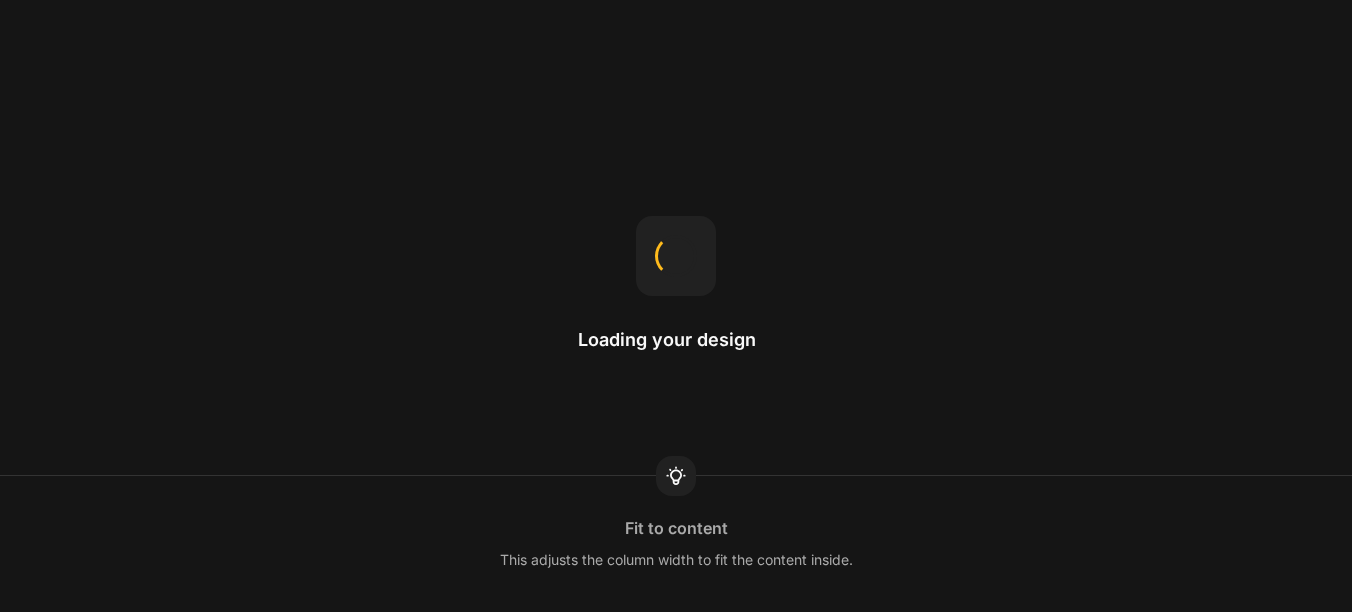 scroll, scrollTop: 0, scrollLeft: 0, axis: both 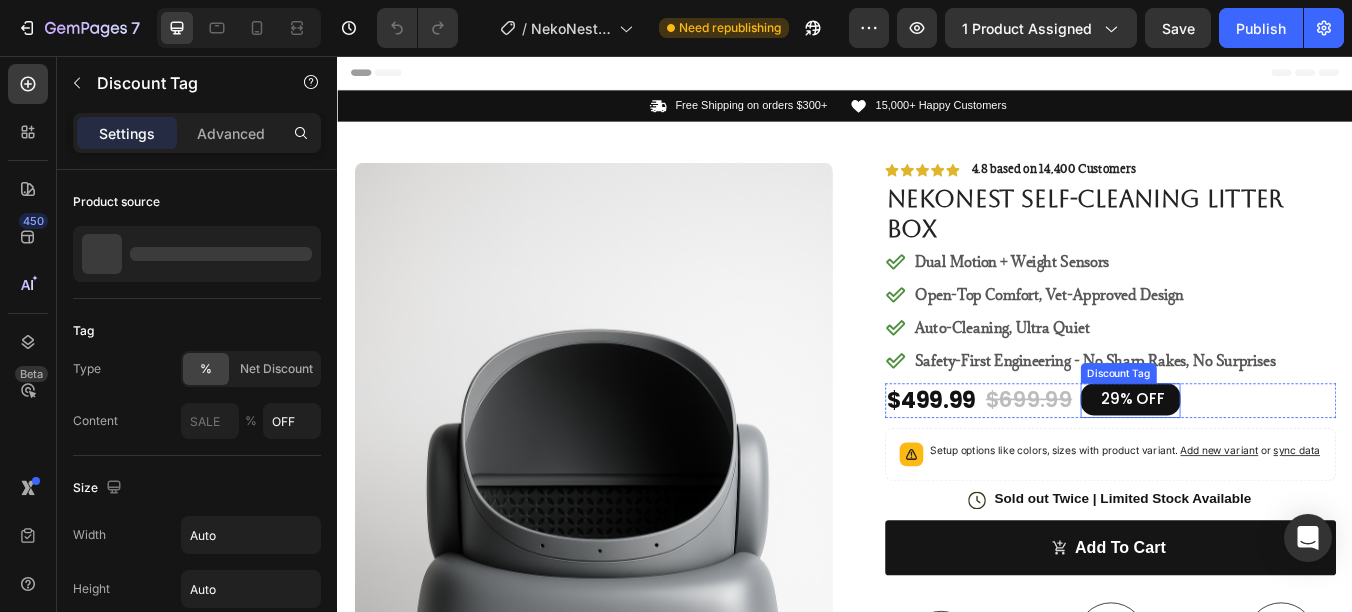 click on "29%" at bounding box center [1257, 460] 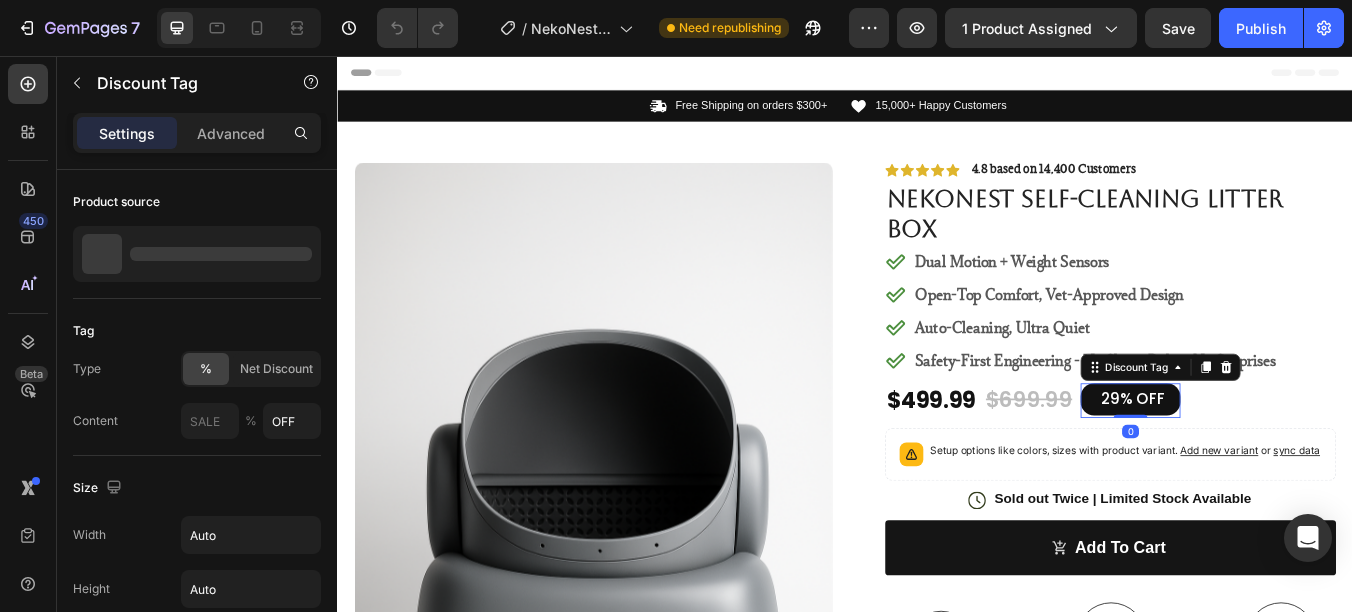 click on "29%" at bounding box center [1257, 460] 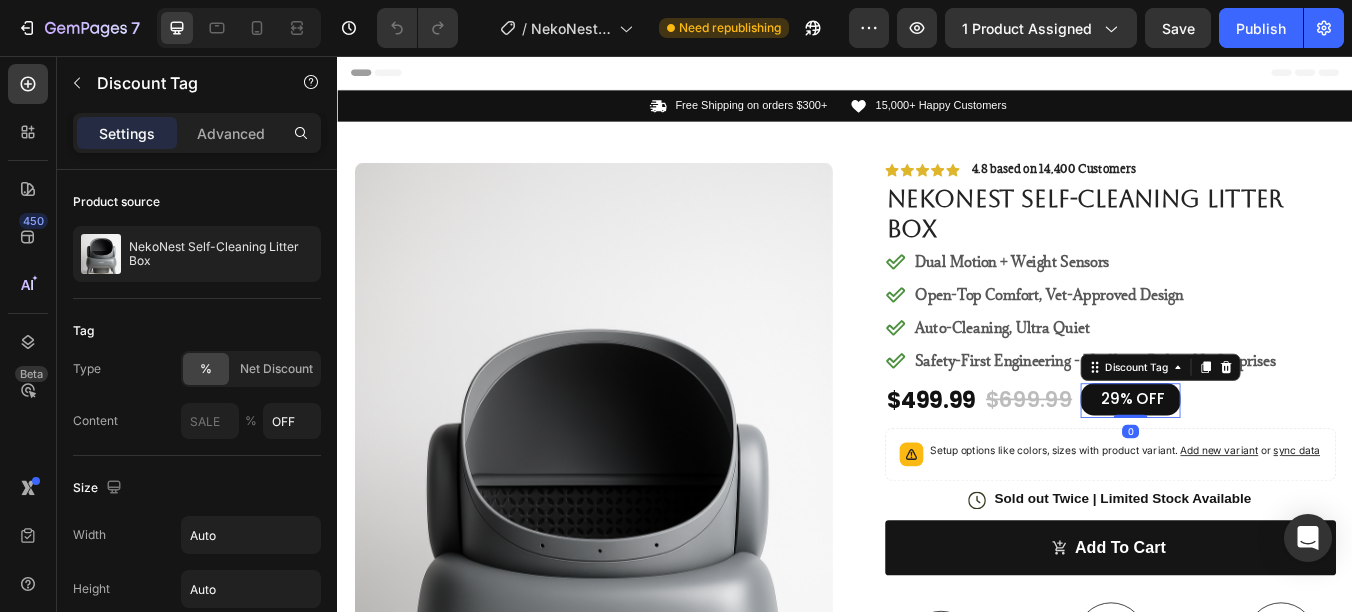 click on "29%" at bounding box center [1257, 460] 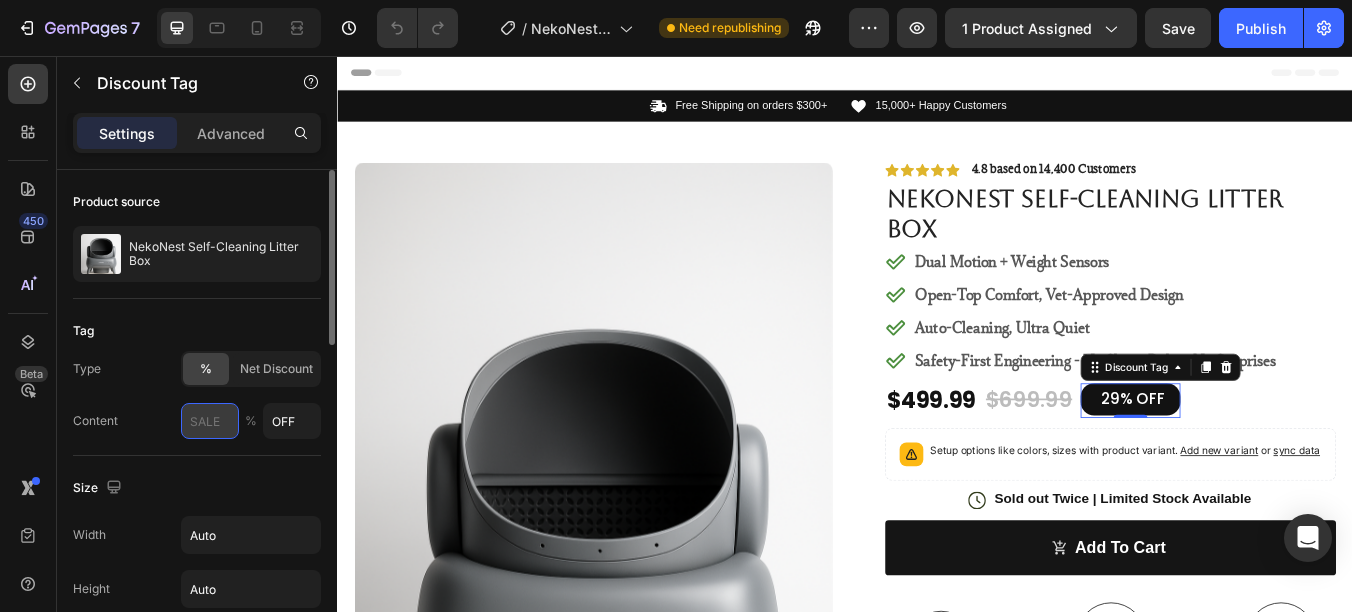click at bounding box center [210, 421] 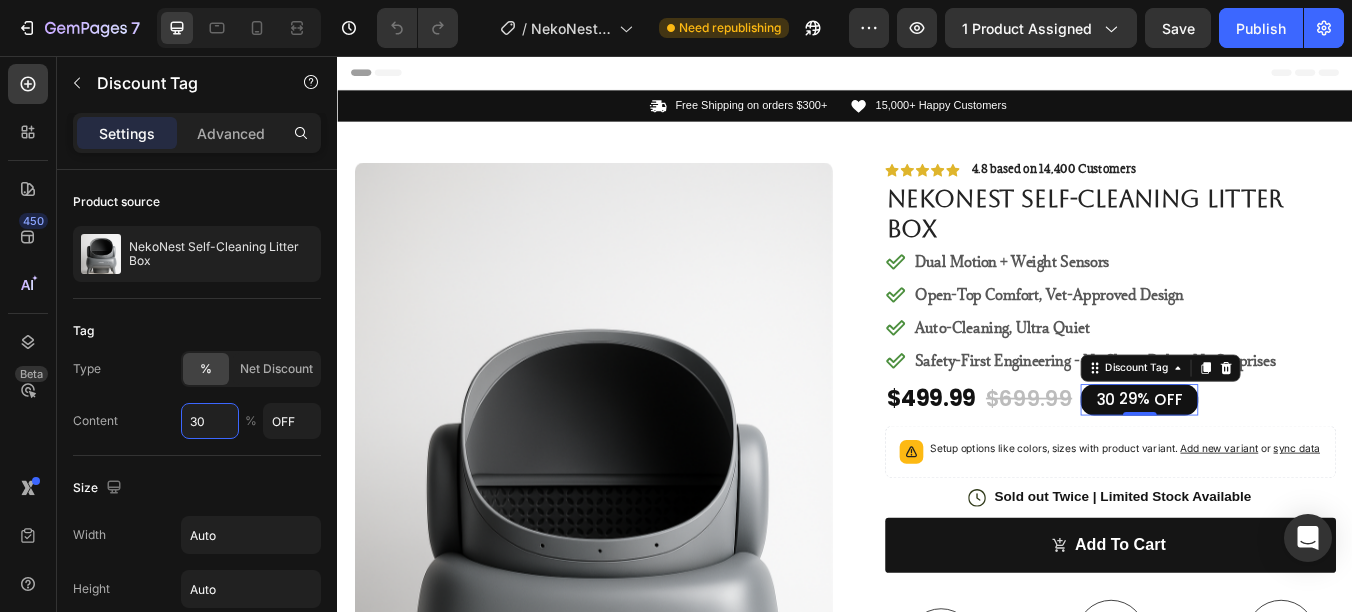 type on "30" 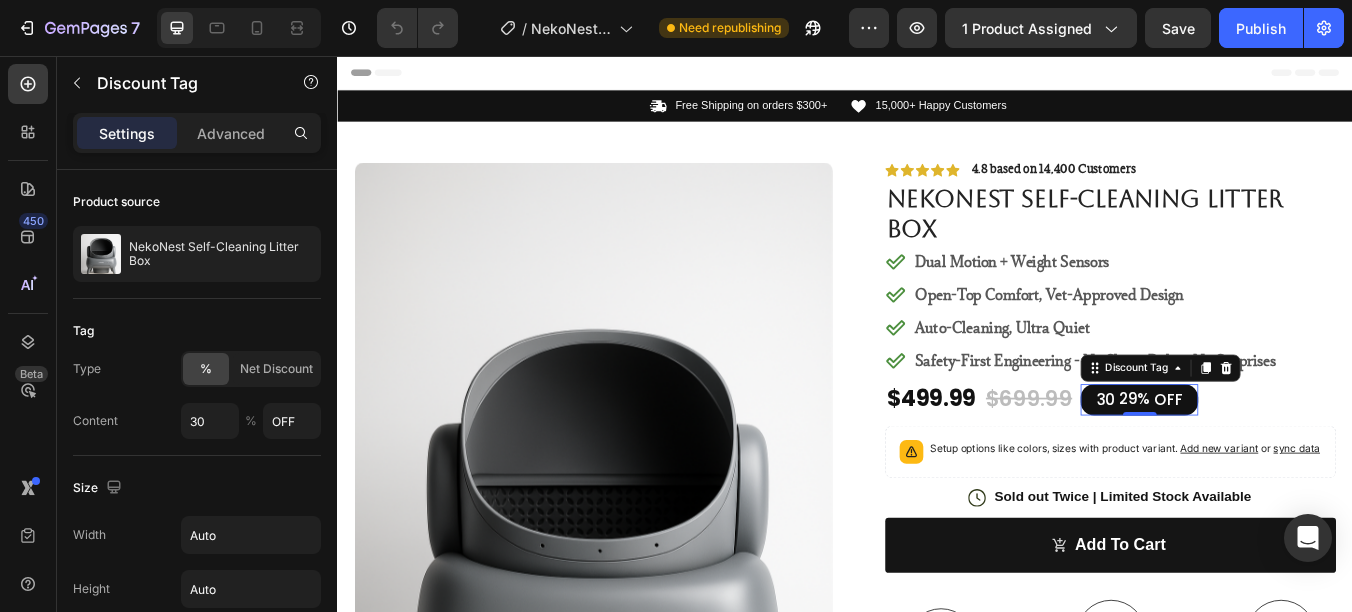 click on "29%" at bounding box center (1278, 461) 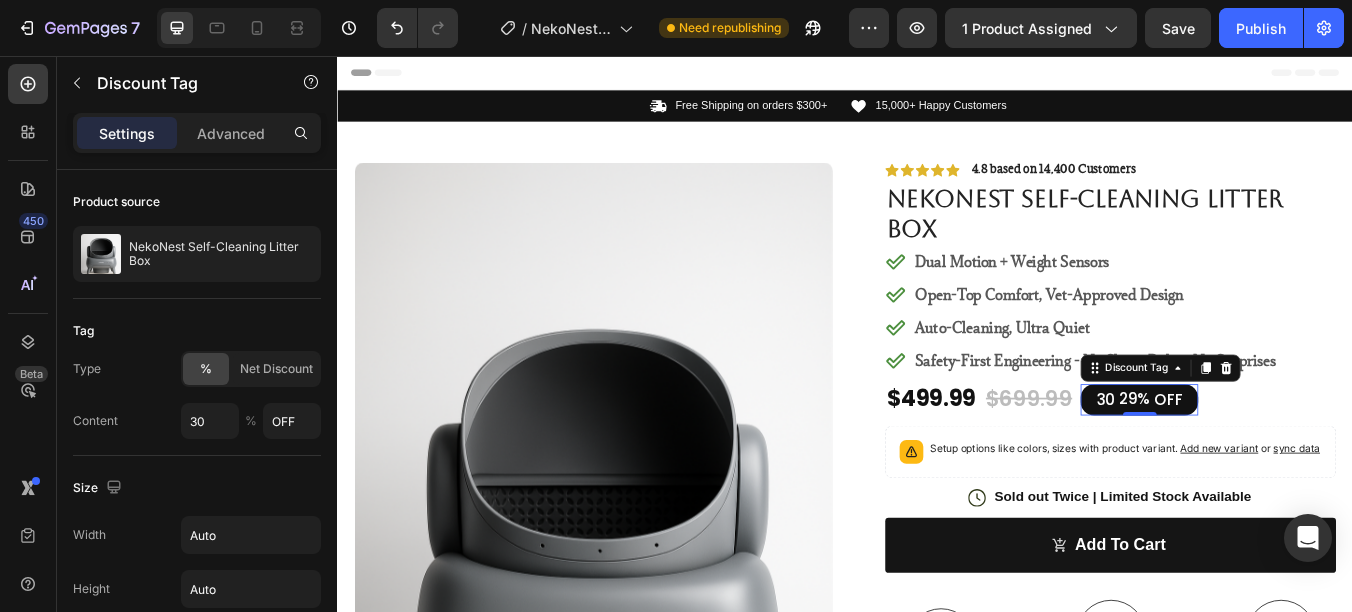 click on "29%" at bounding box center [1278, 461] 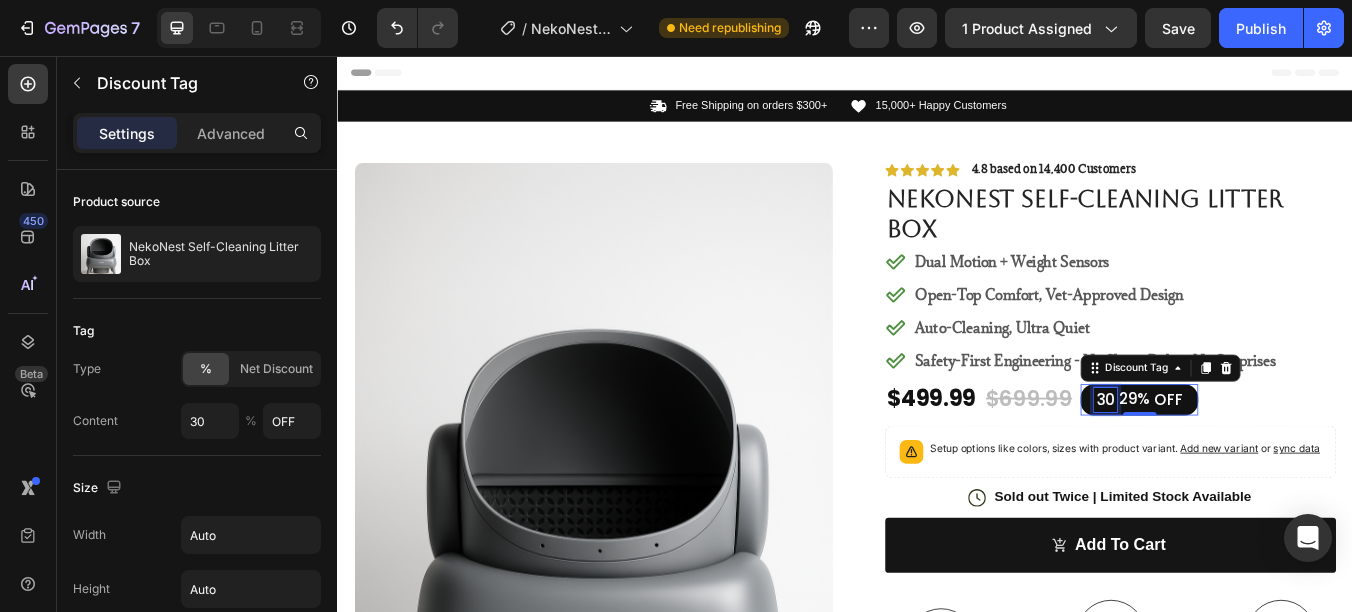 click on "30" at bounding box center [1244, 462] 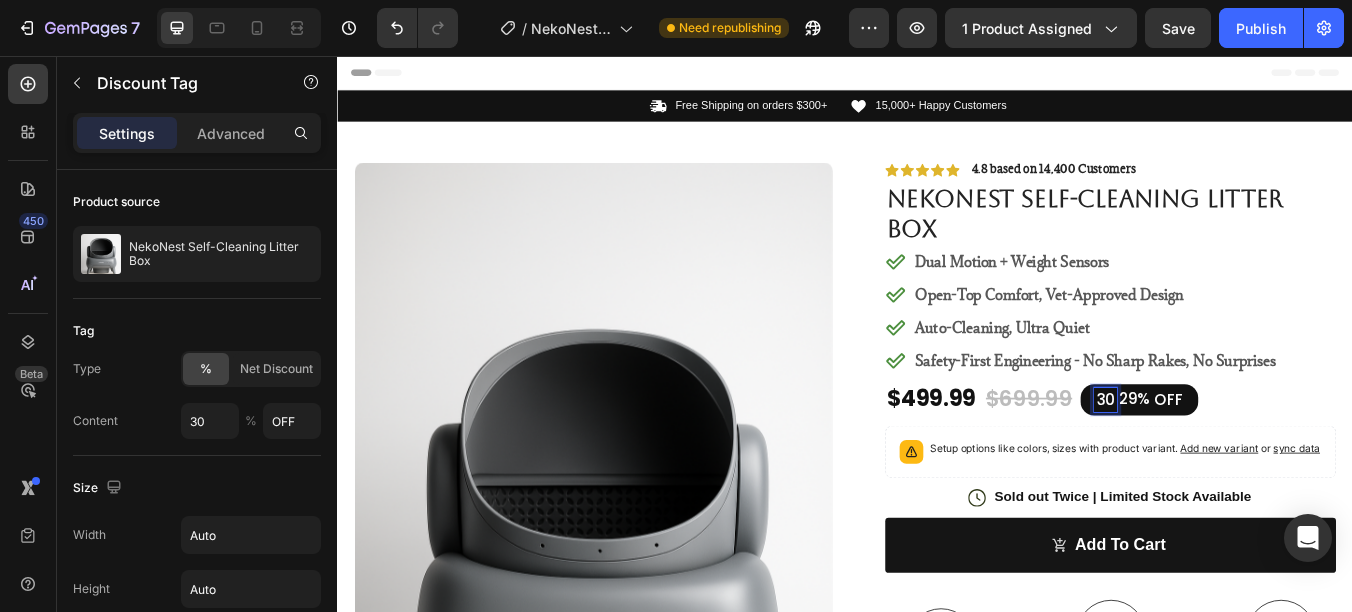 click on "29%" at bounding box center [1278, 461] 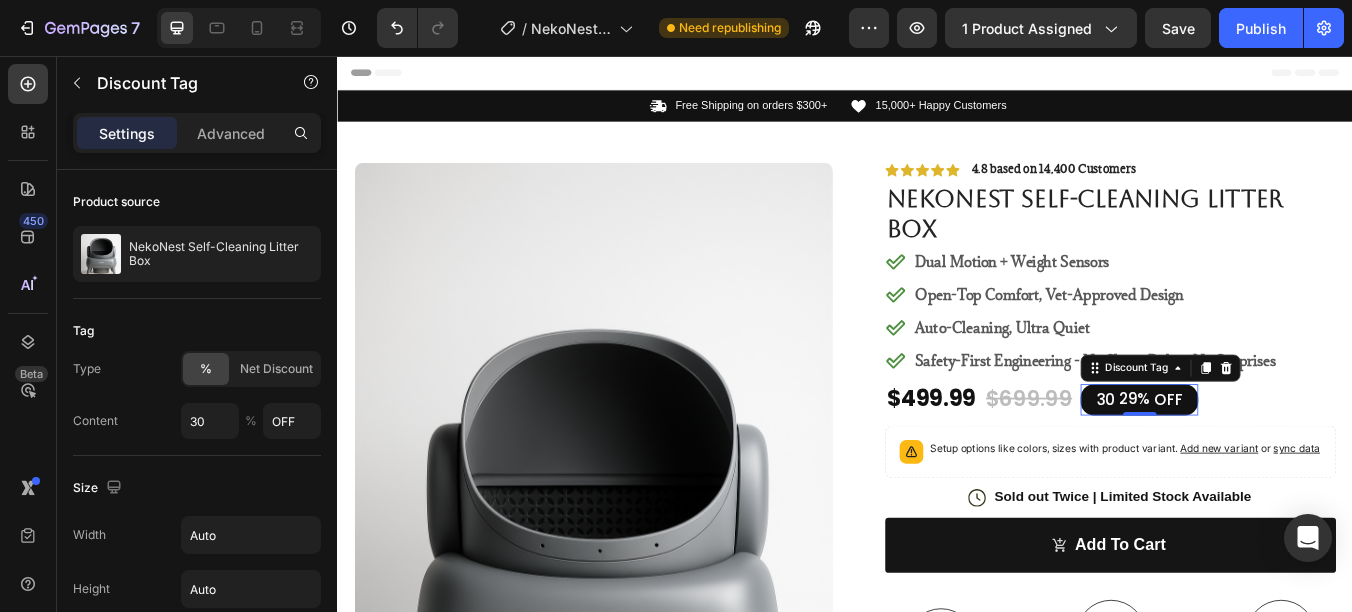 click on "29%" at bounding box center [1278, 461] 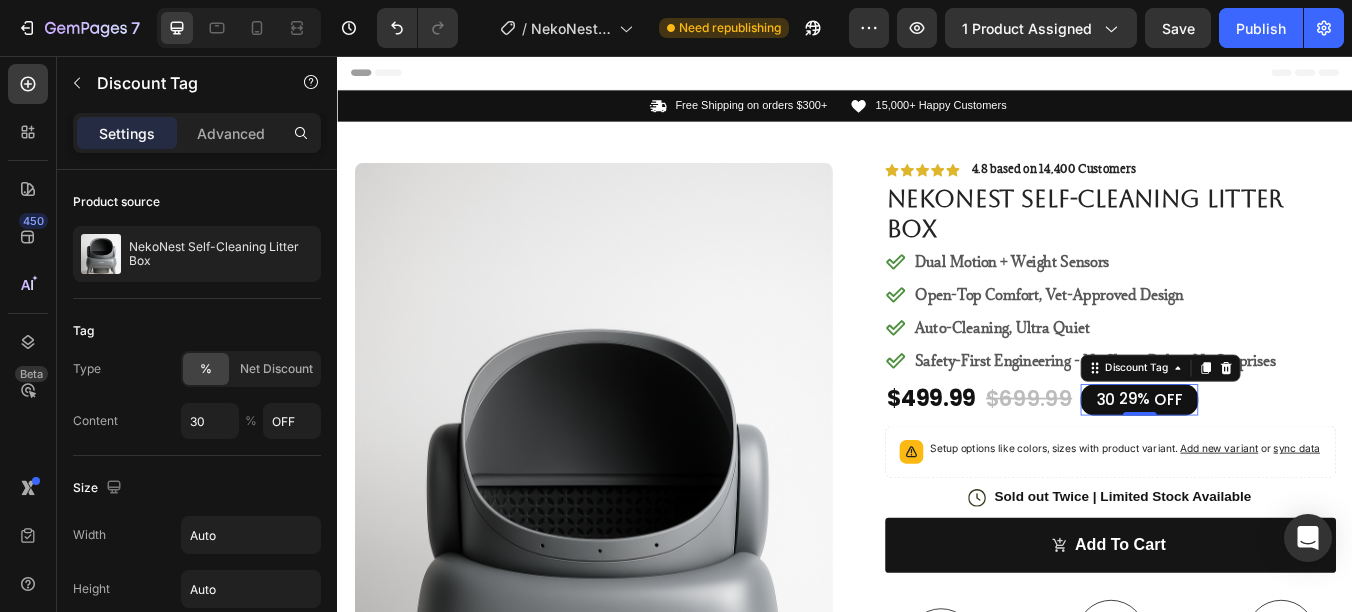type 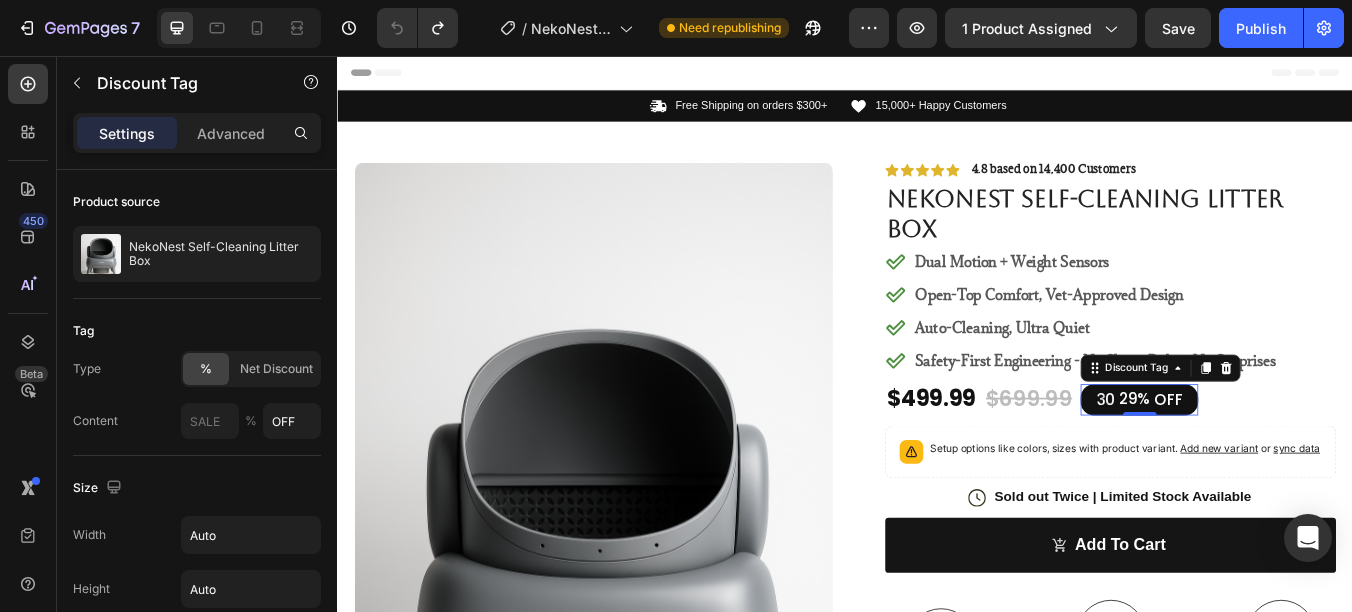 click on "29%" at bounding box center [1278, 461] 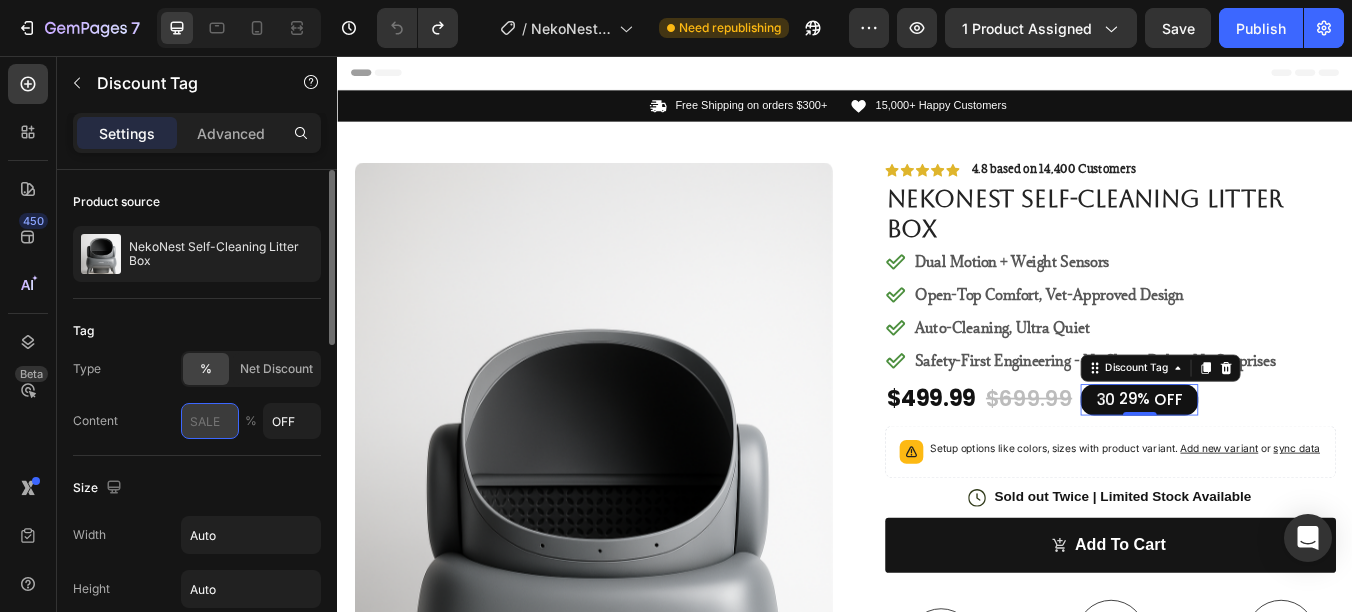 click at bounding box center (210, 421) 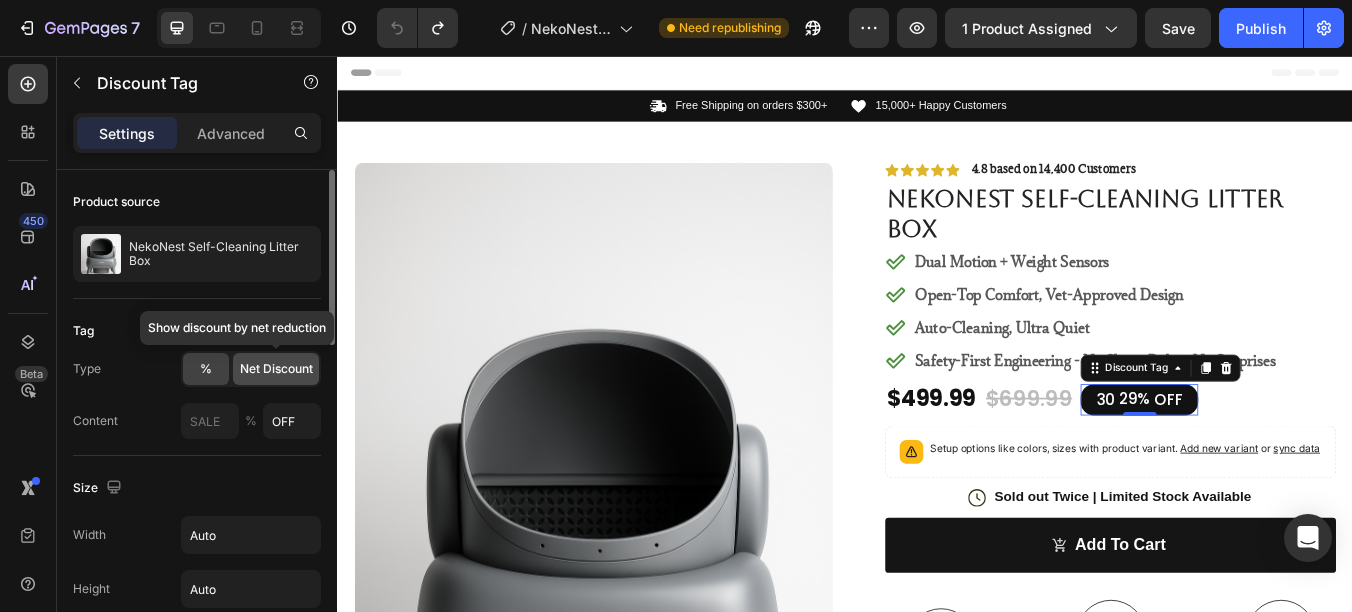 click on "Net Discount" 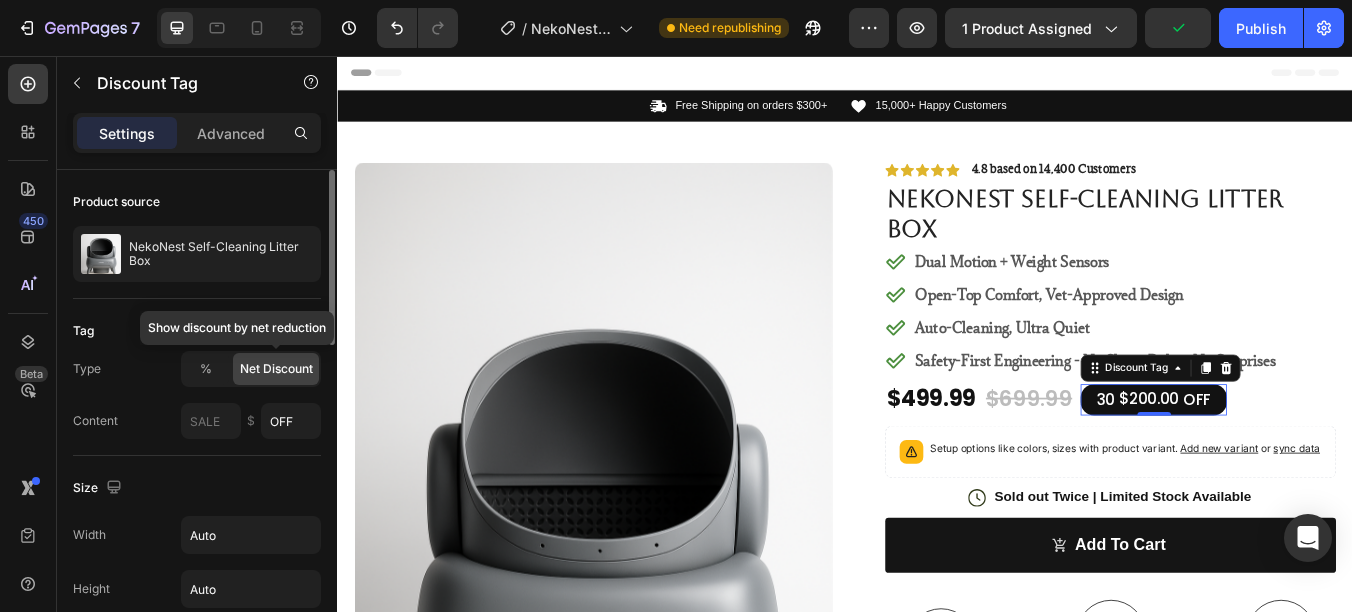 click on "Net Discount" 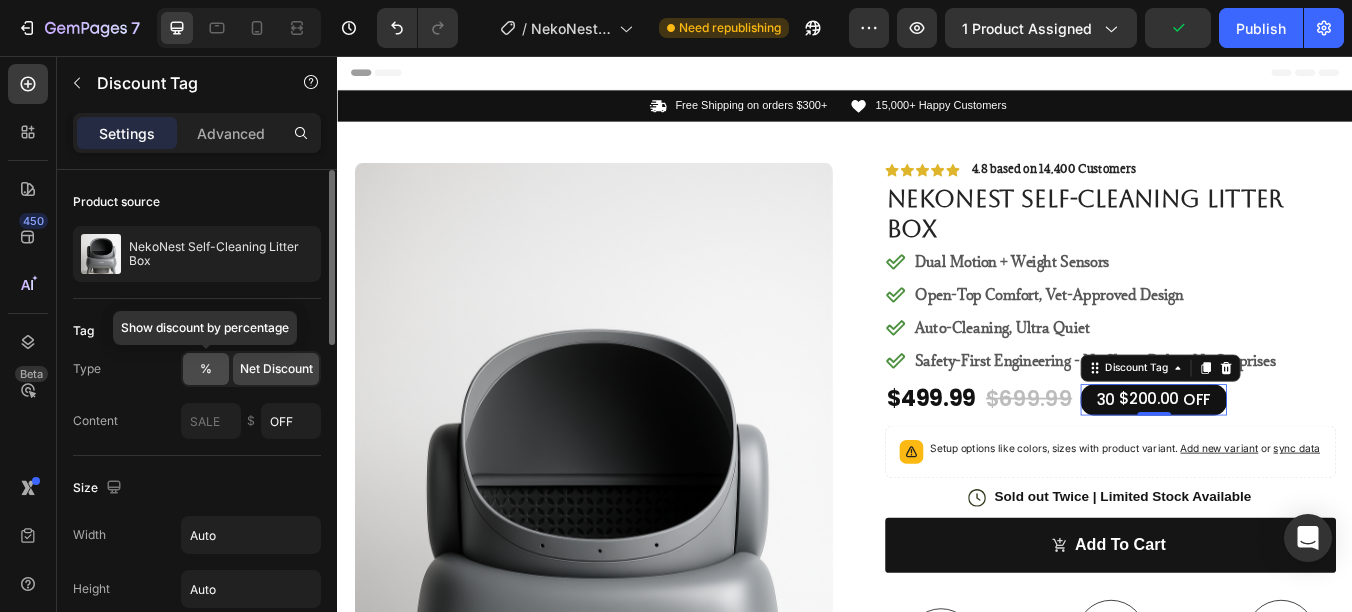 click on "%" 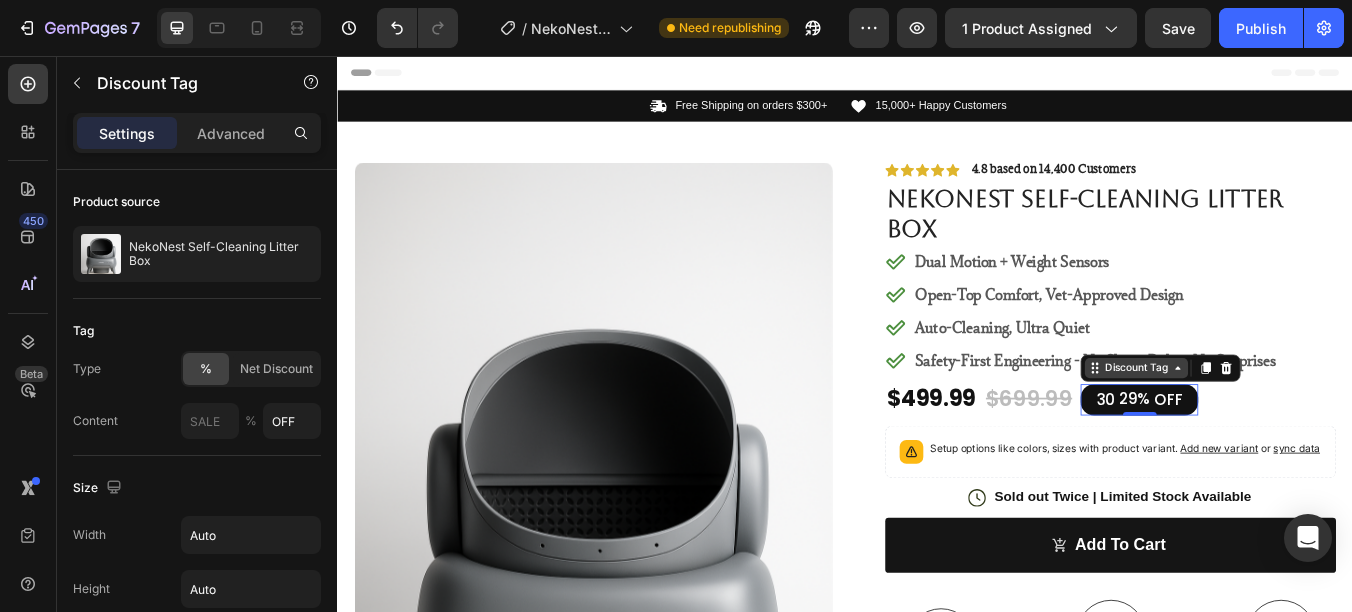 click 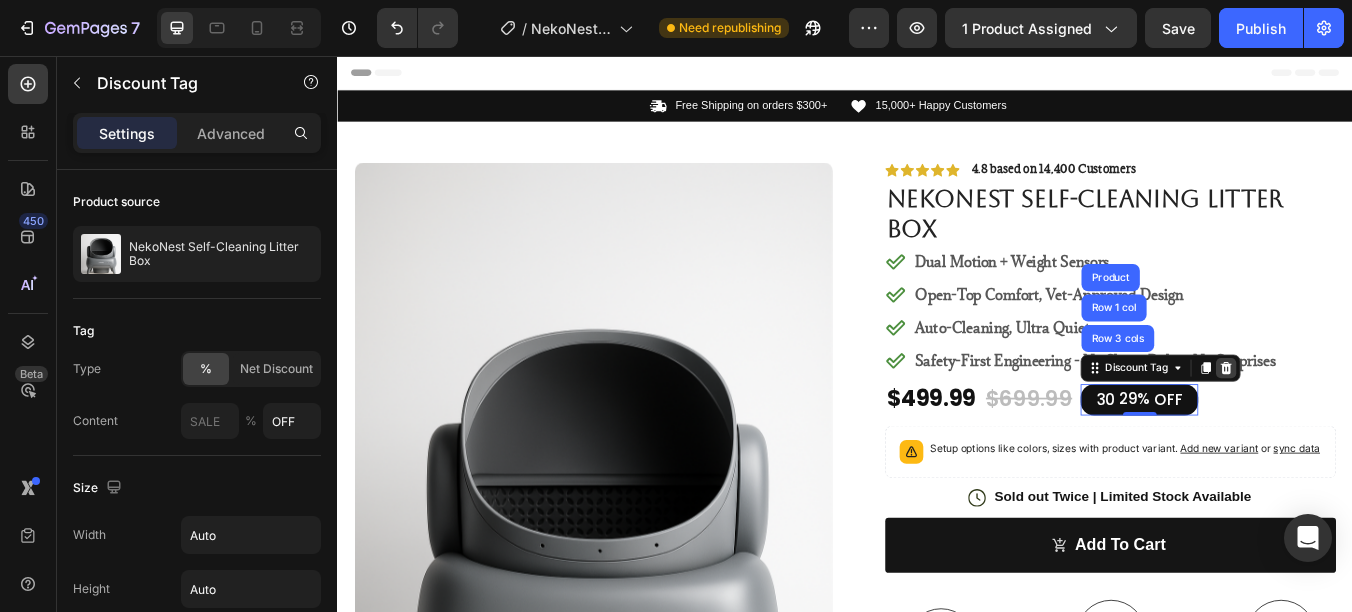 click 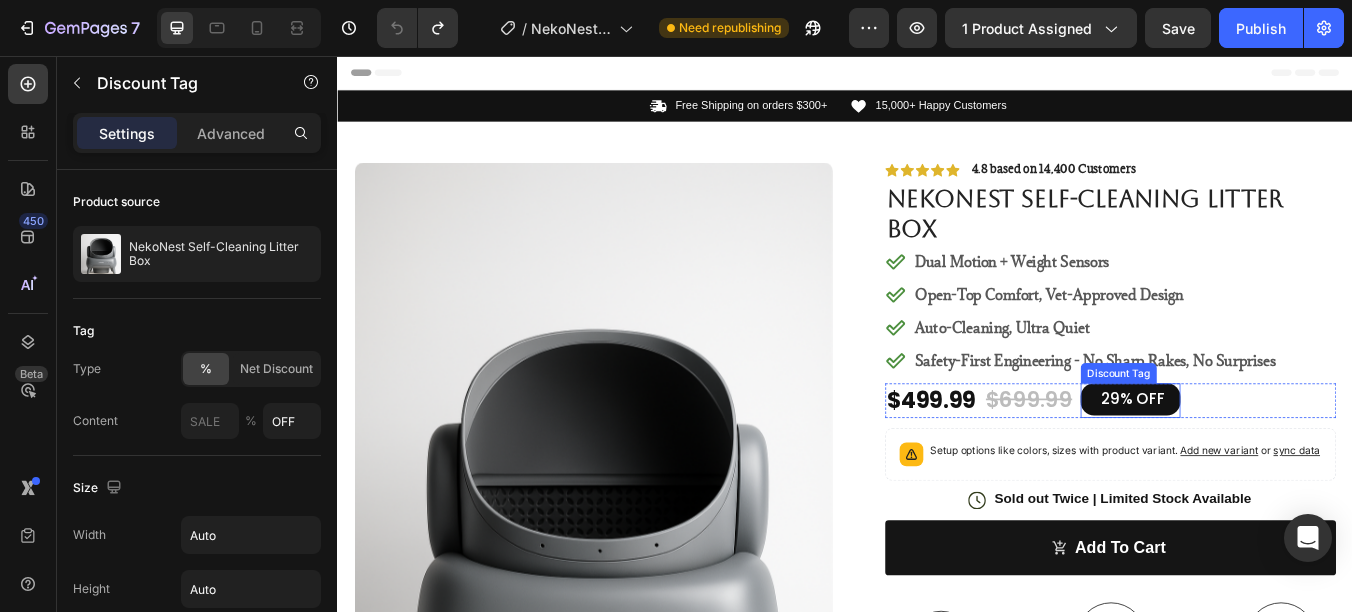 click on "OFF" at bounding box center (1297, 461) 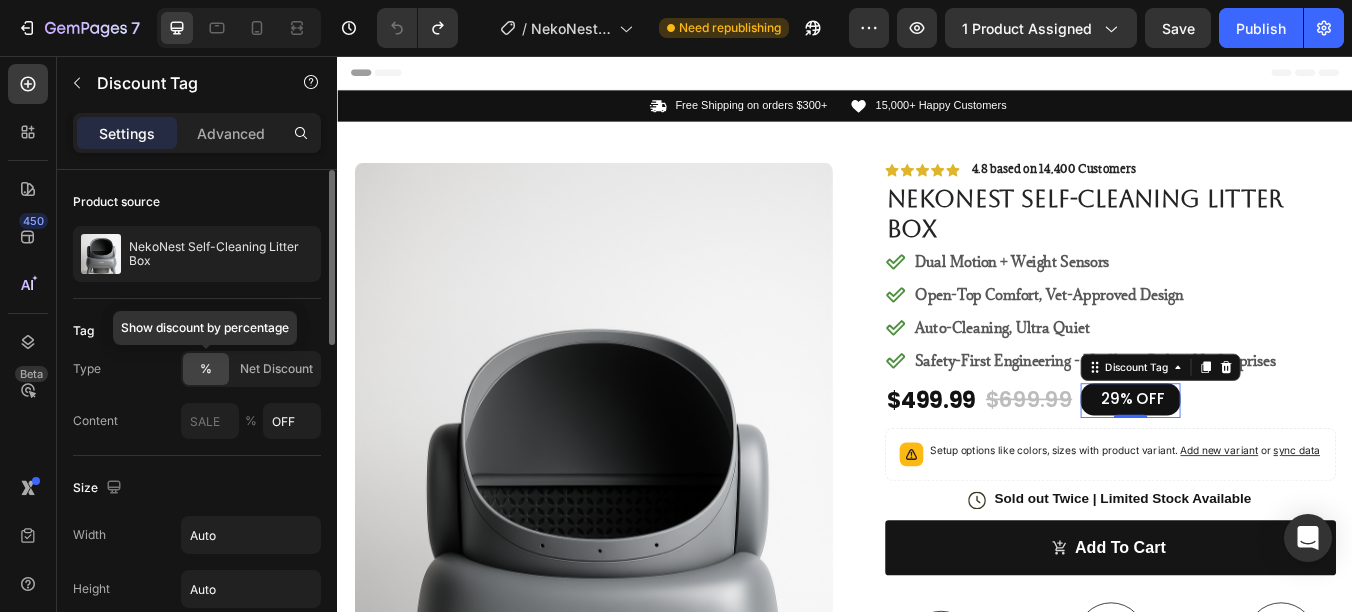 click on "%" 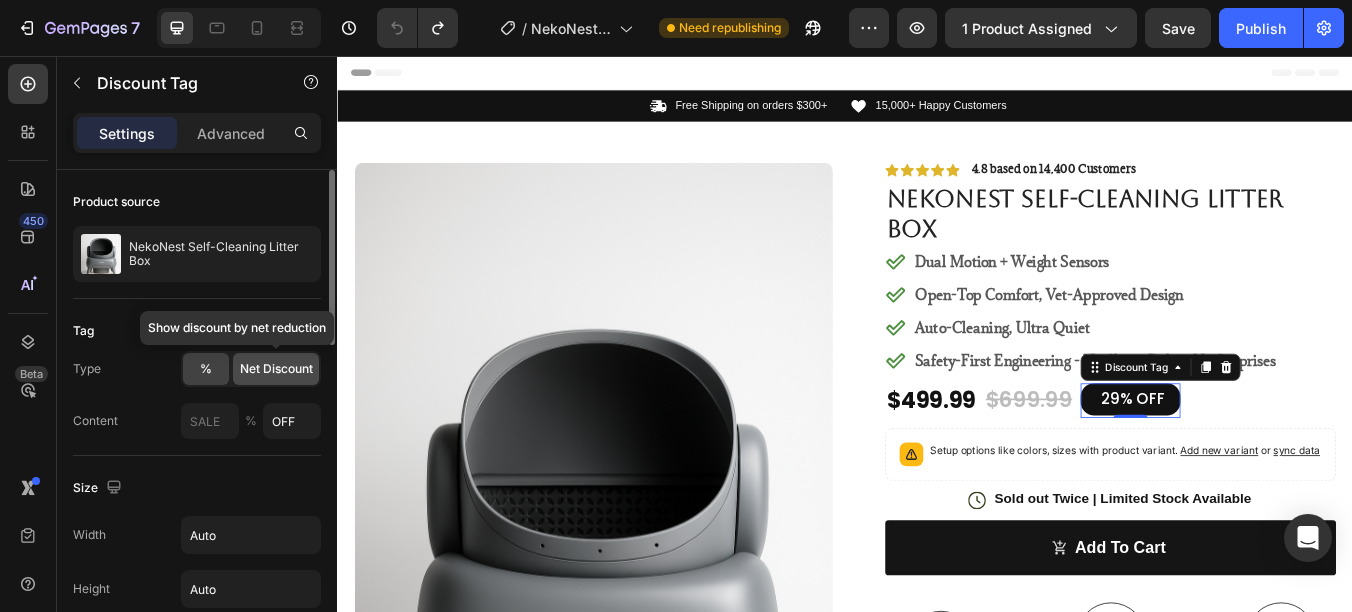 click on "Net Discount" 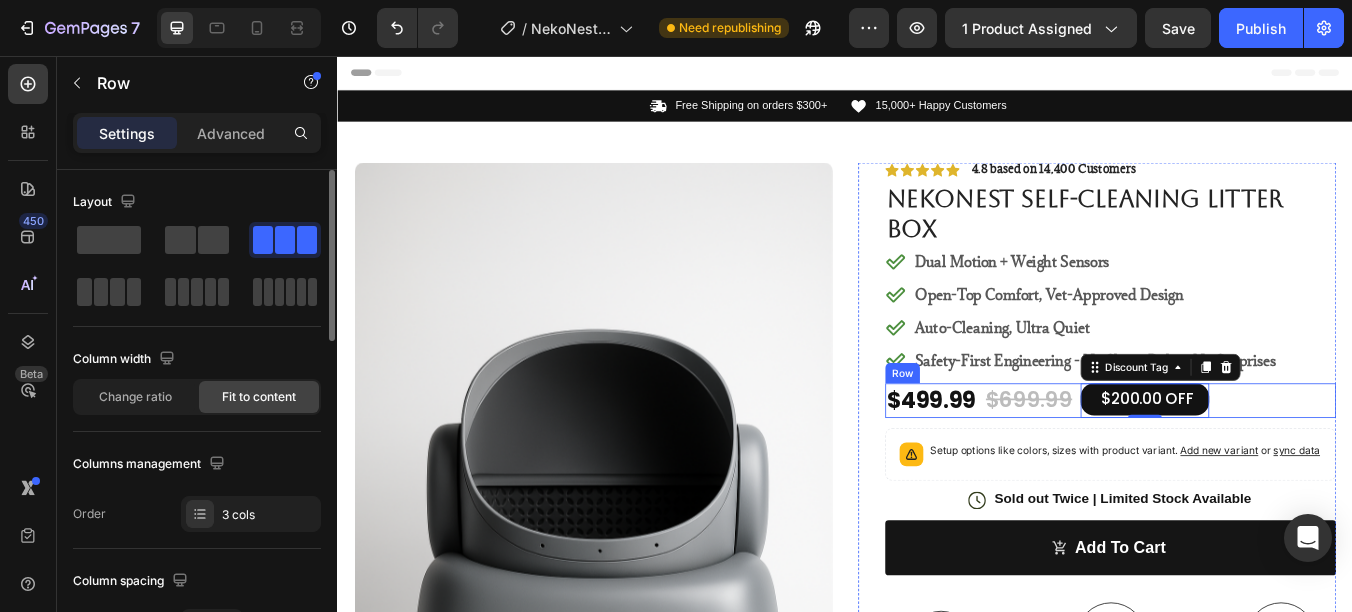 click on "$499.99 Product Price Product Price $699.99 Product Price Product Price $200.00 OFF Discount Tag   0 Row" at bounding box center [1250, 463] 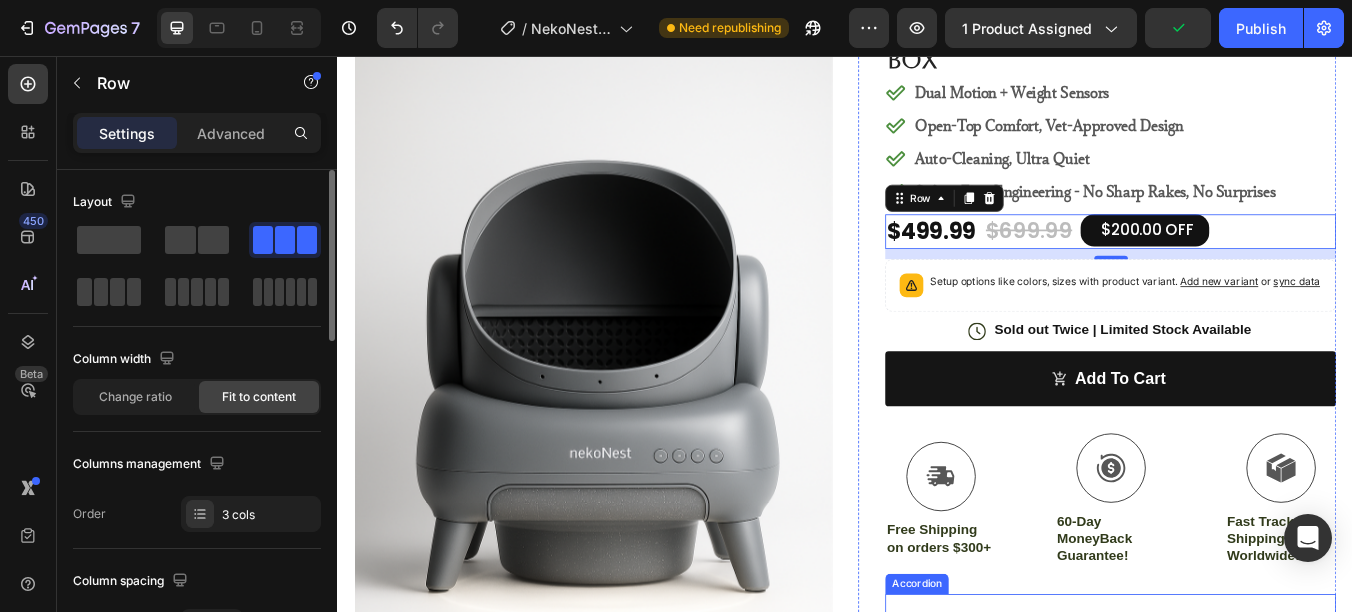scroll, scrollTop: 0, scrollLeft: 0, axis: both 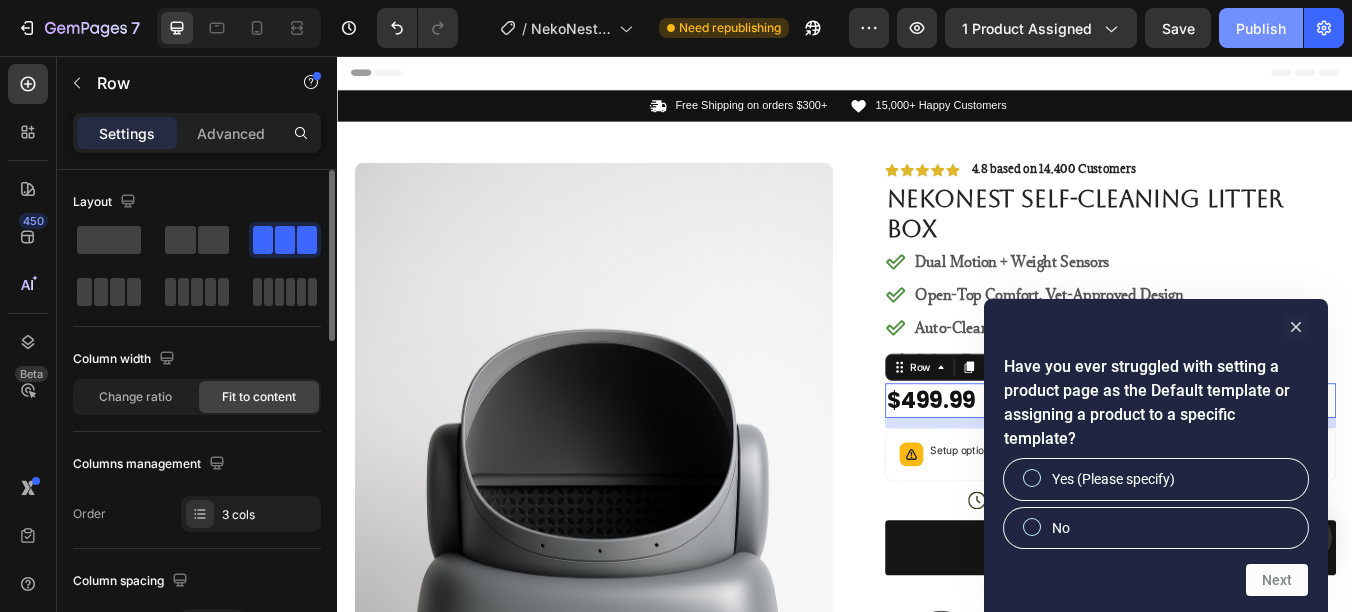 click on "Publish" at bounding box center (1261, 28) 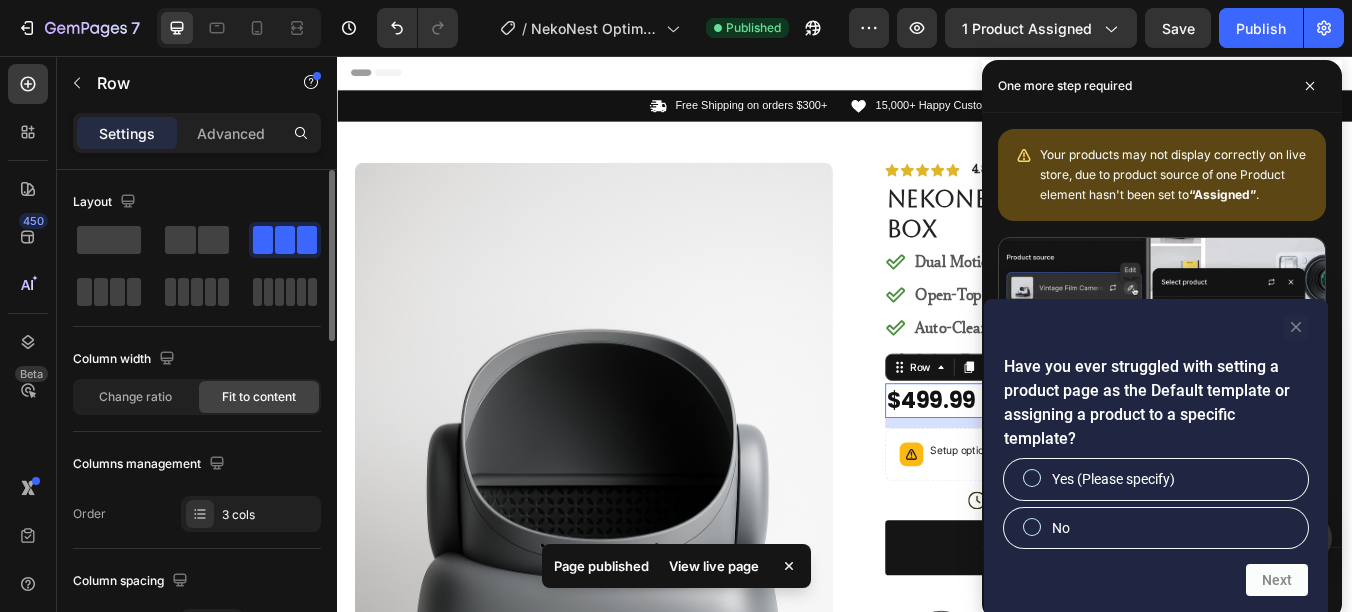 click 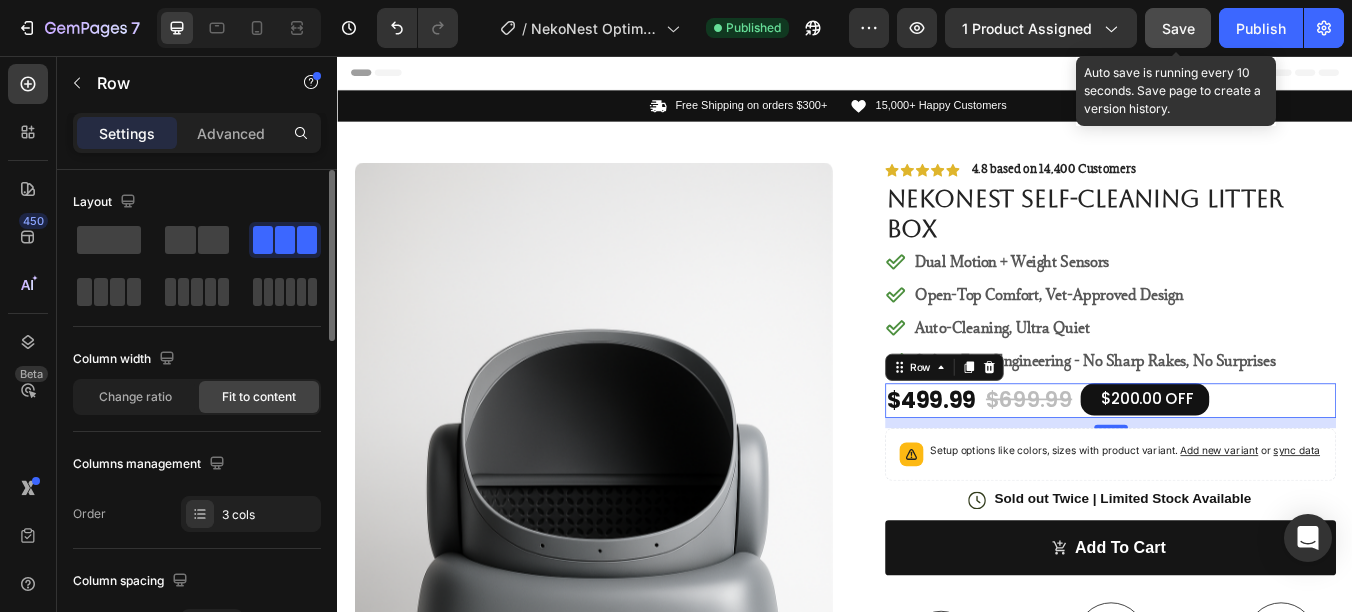 click on "Save" 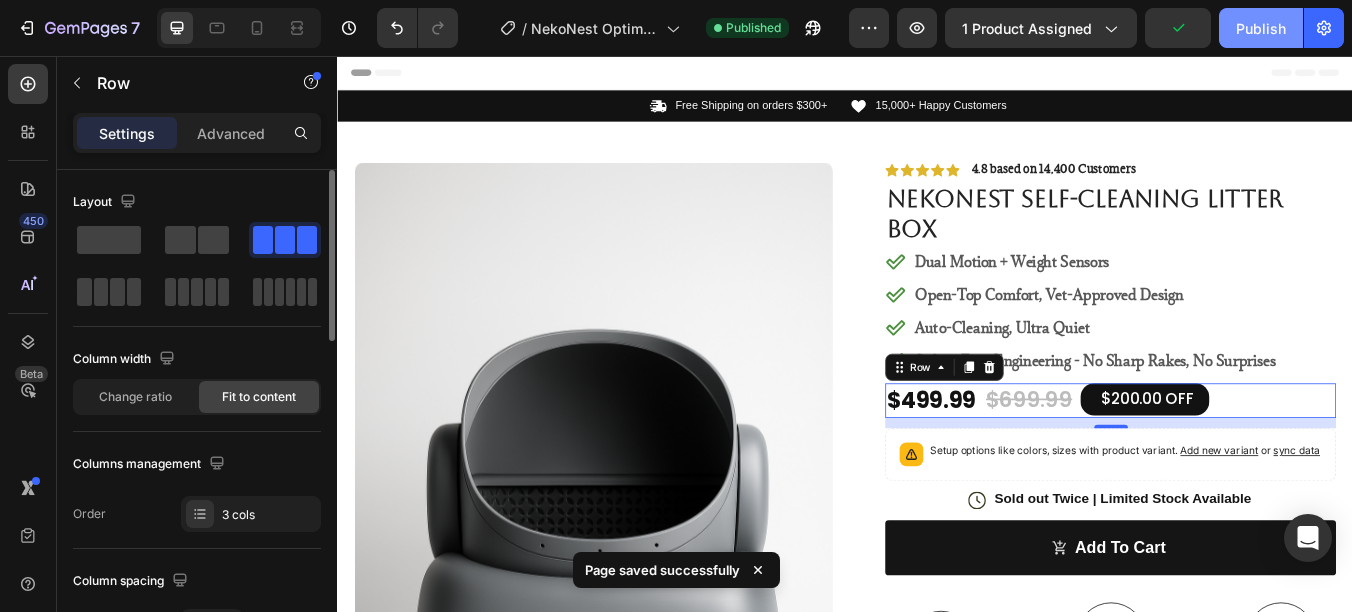 click on "Publish" at bounding box center (1261, 28) 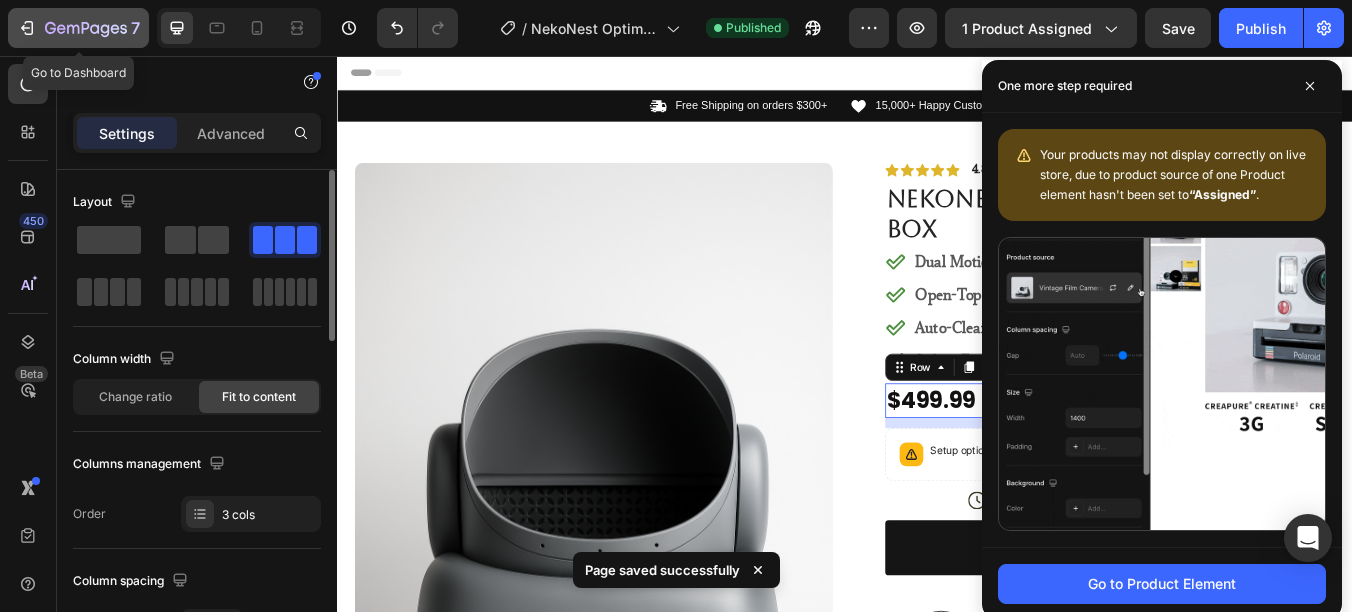click 